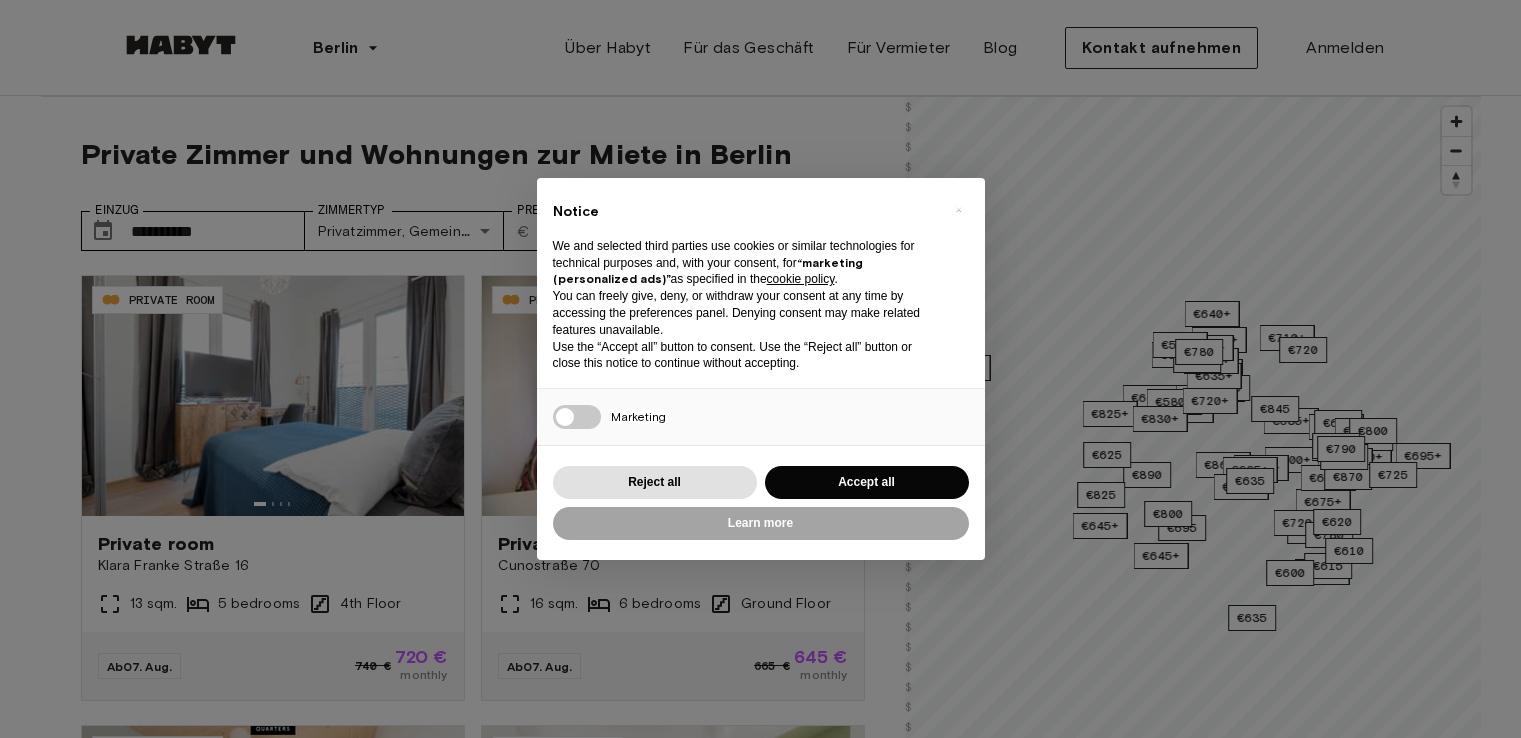 scroll, scrollTop: 0, scrollLeft: 0, axis: both 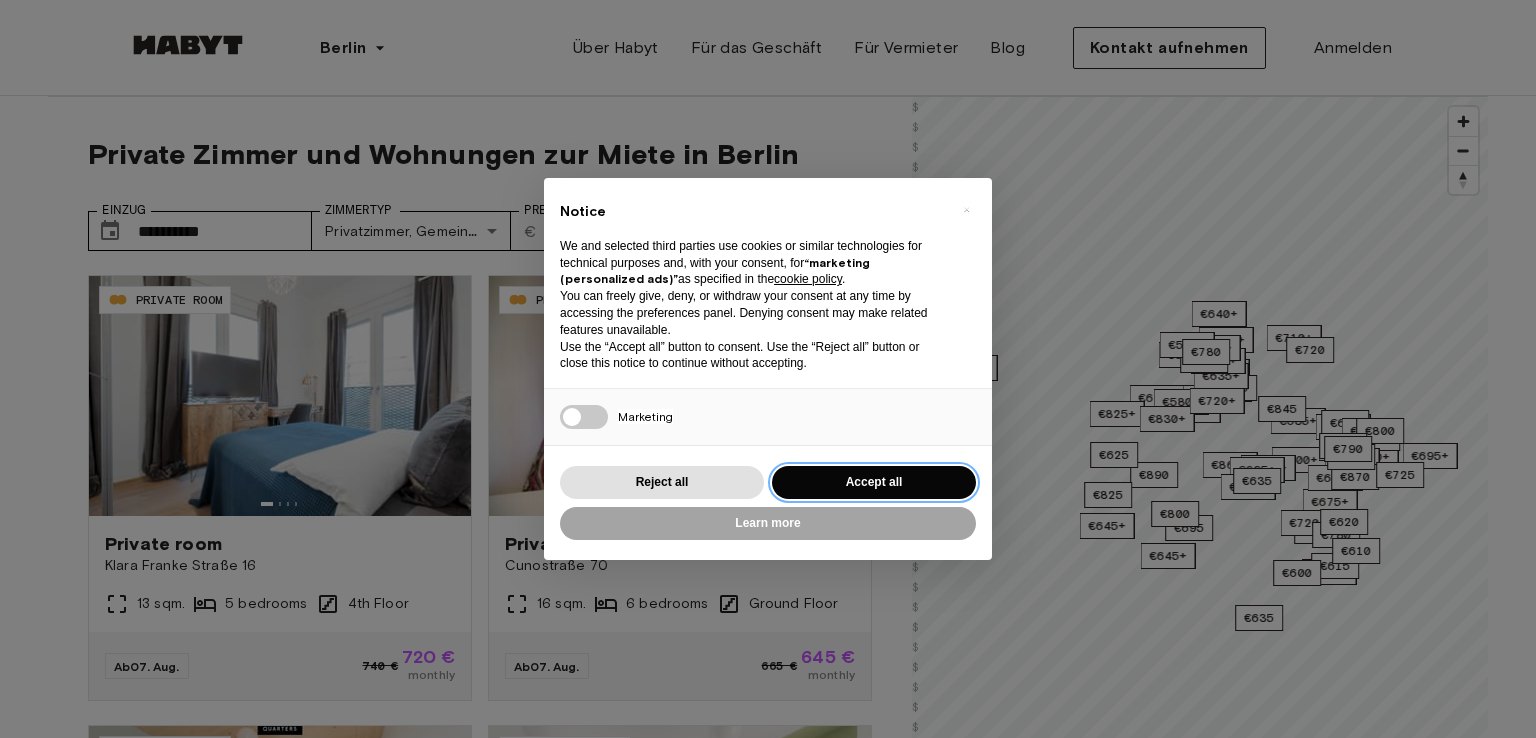 click on "Accept all" at bounding box center (874, 482) 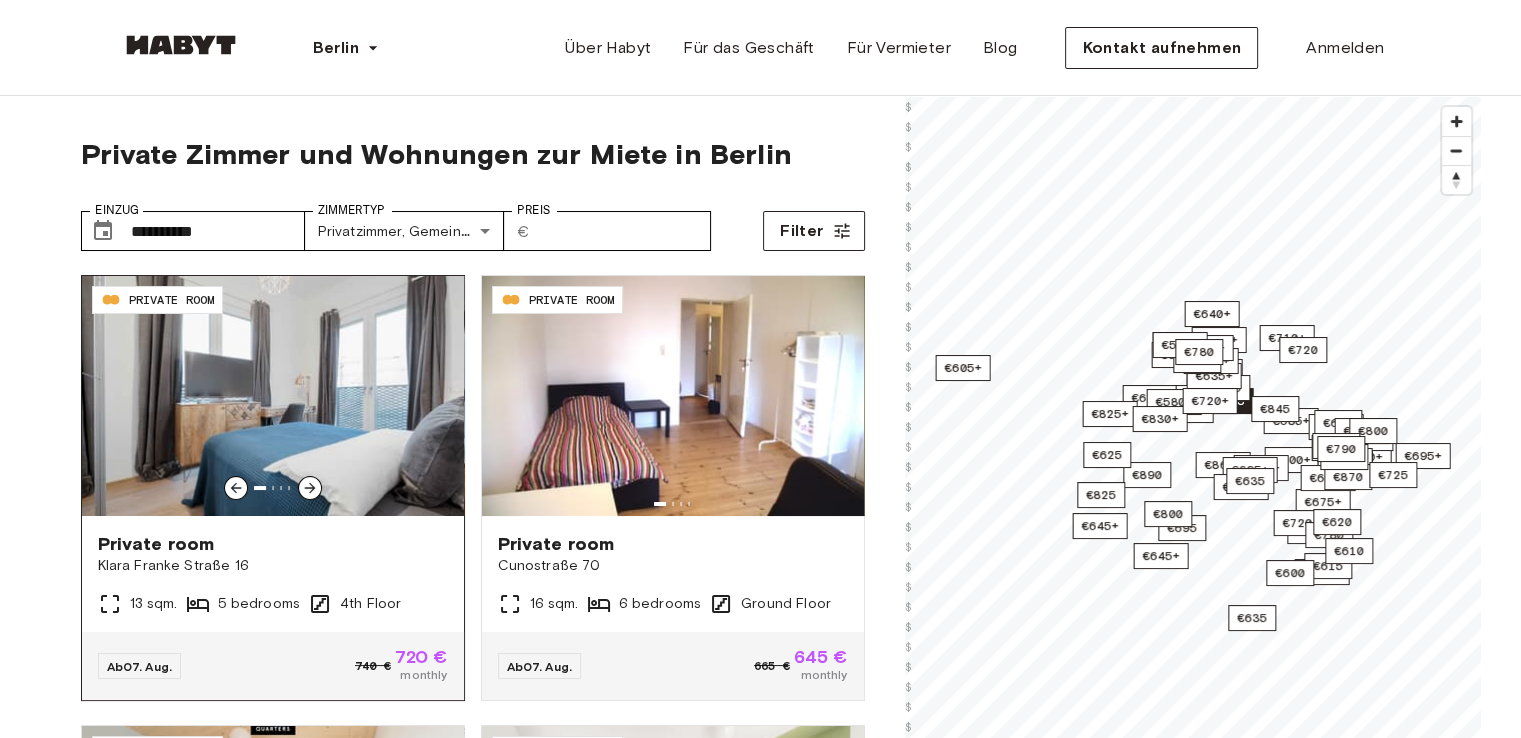 scroll, scrollTop: 0, scrollLeft: 0, axis: both 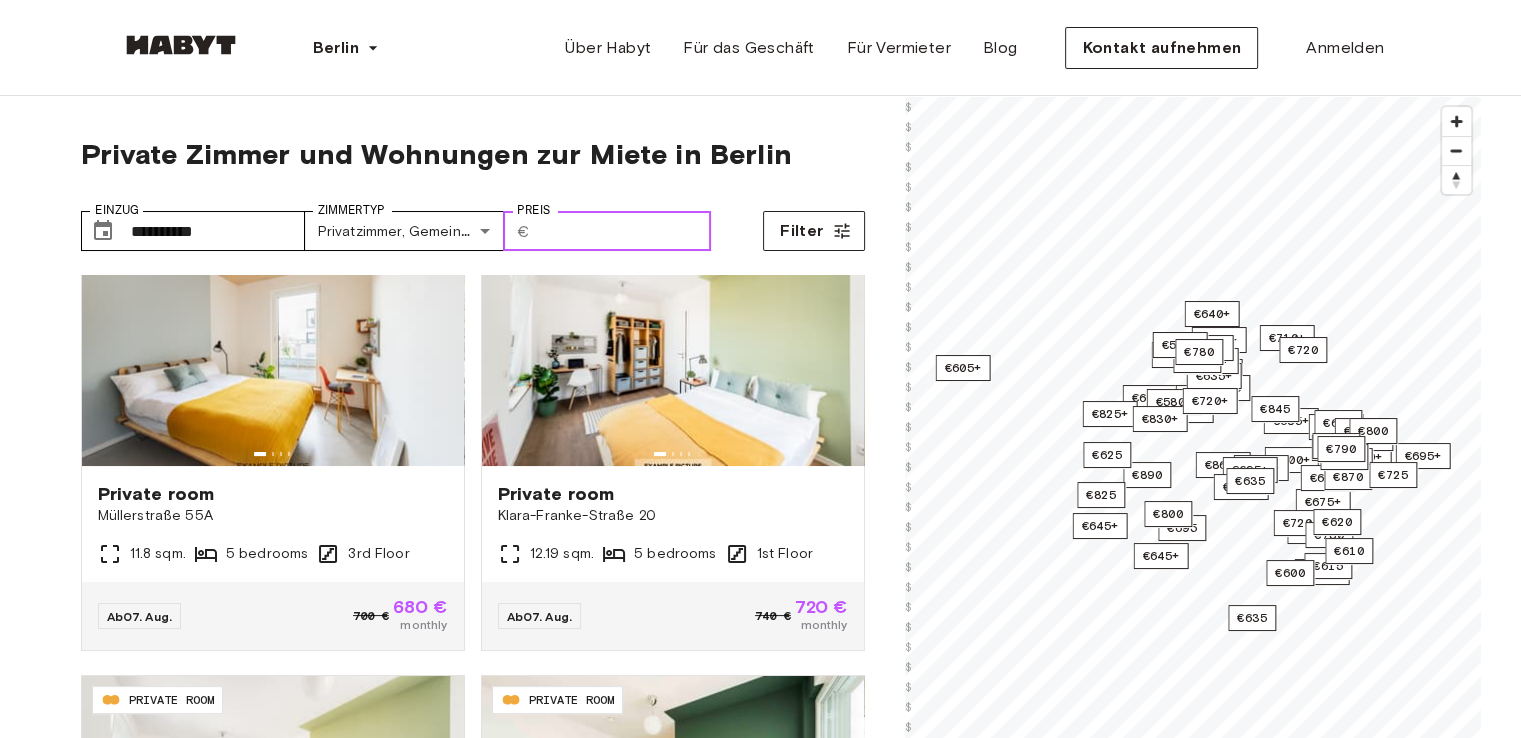 click on "Preis" at bounding box center [624, 231] 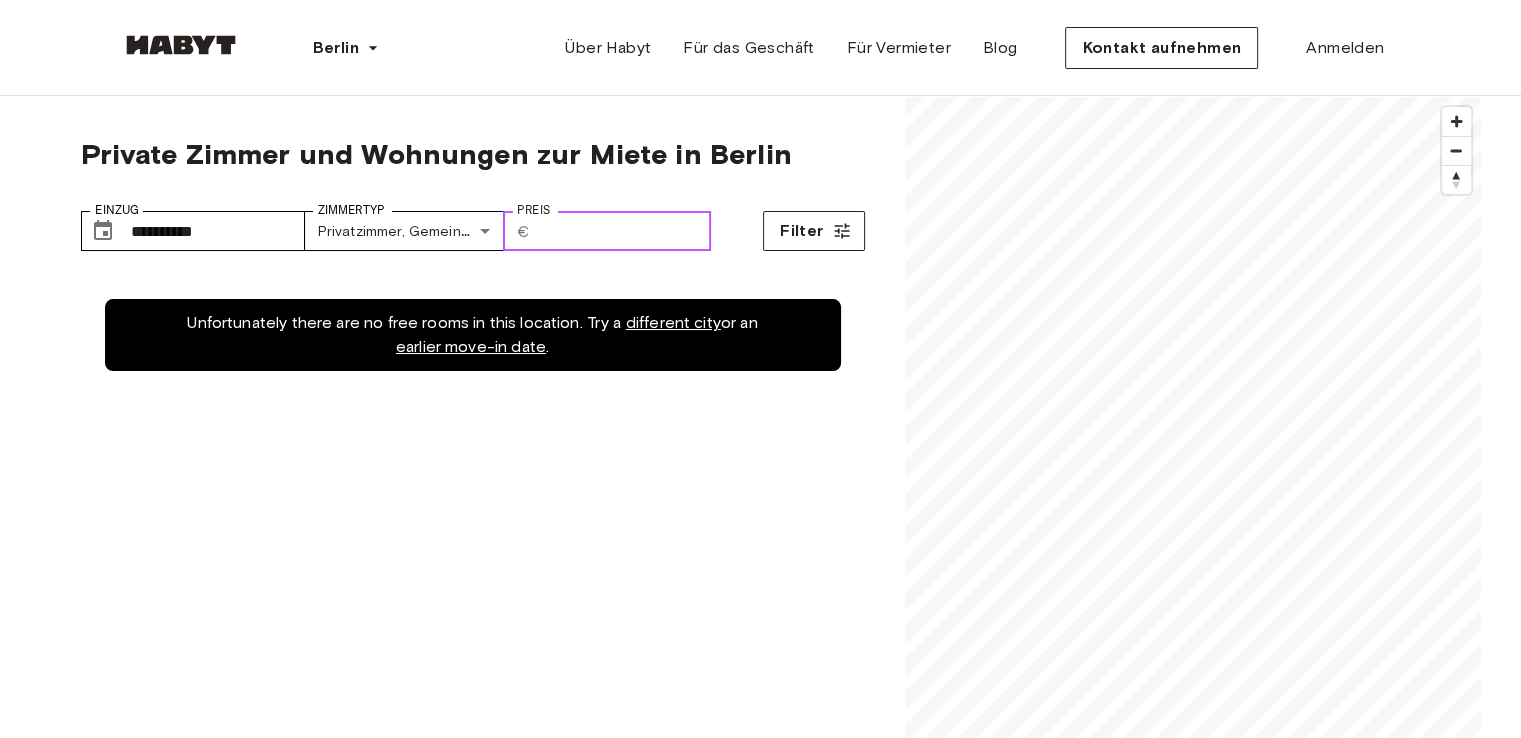 scroll, scrollTop: 0, scrollLeft: 0, axis: both 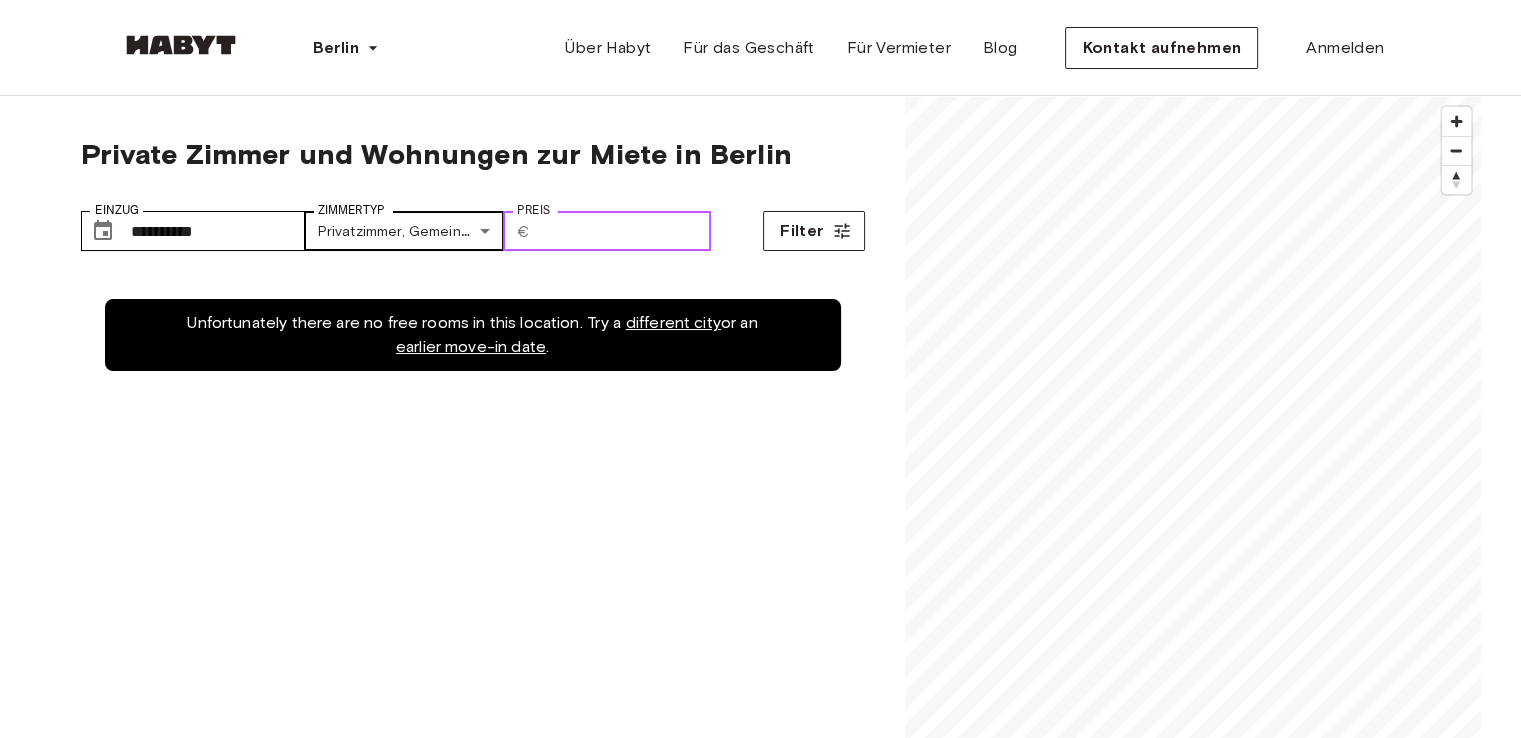 type on "***" 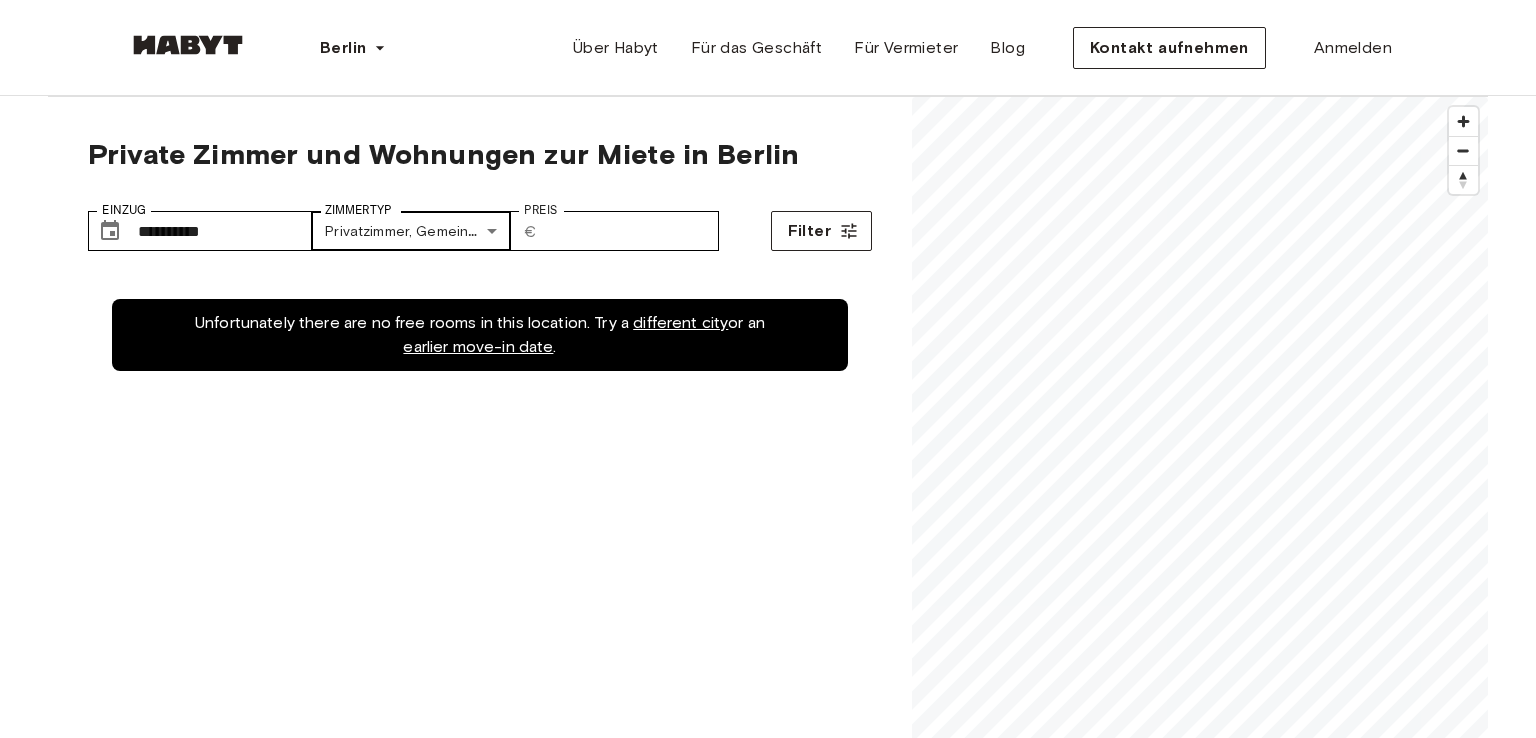 click on "**********" at bounding box center (768, 2389) 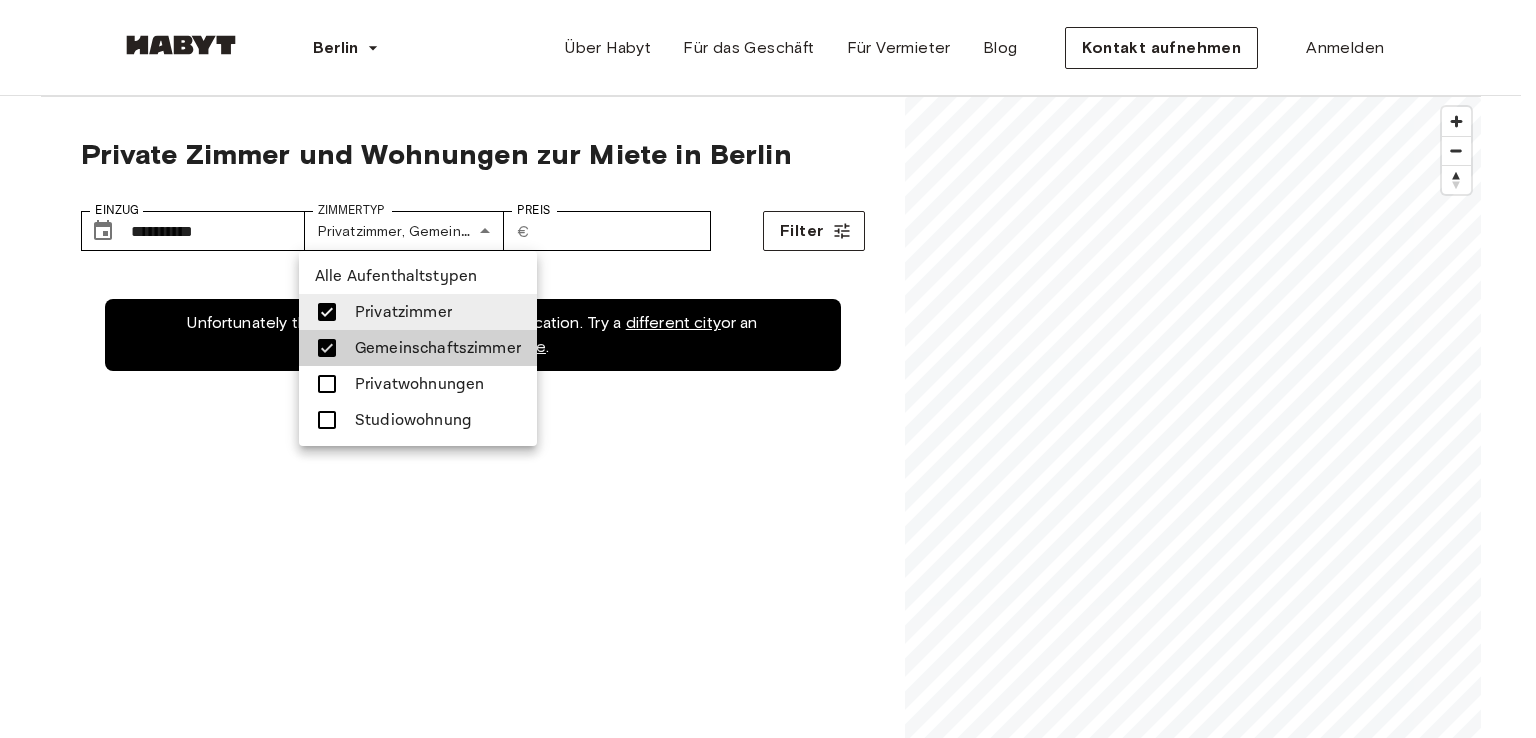 click on "Privatzimmer" at bounding box center [403, 312] 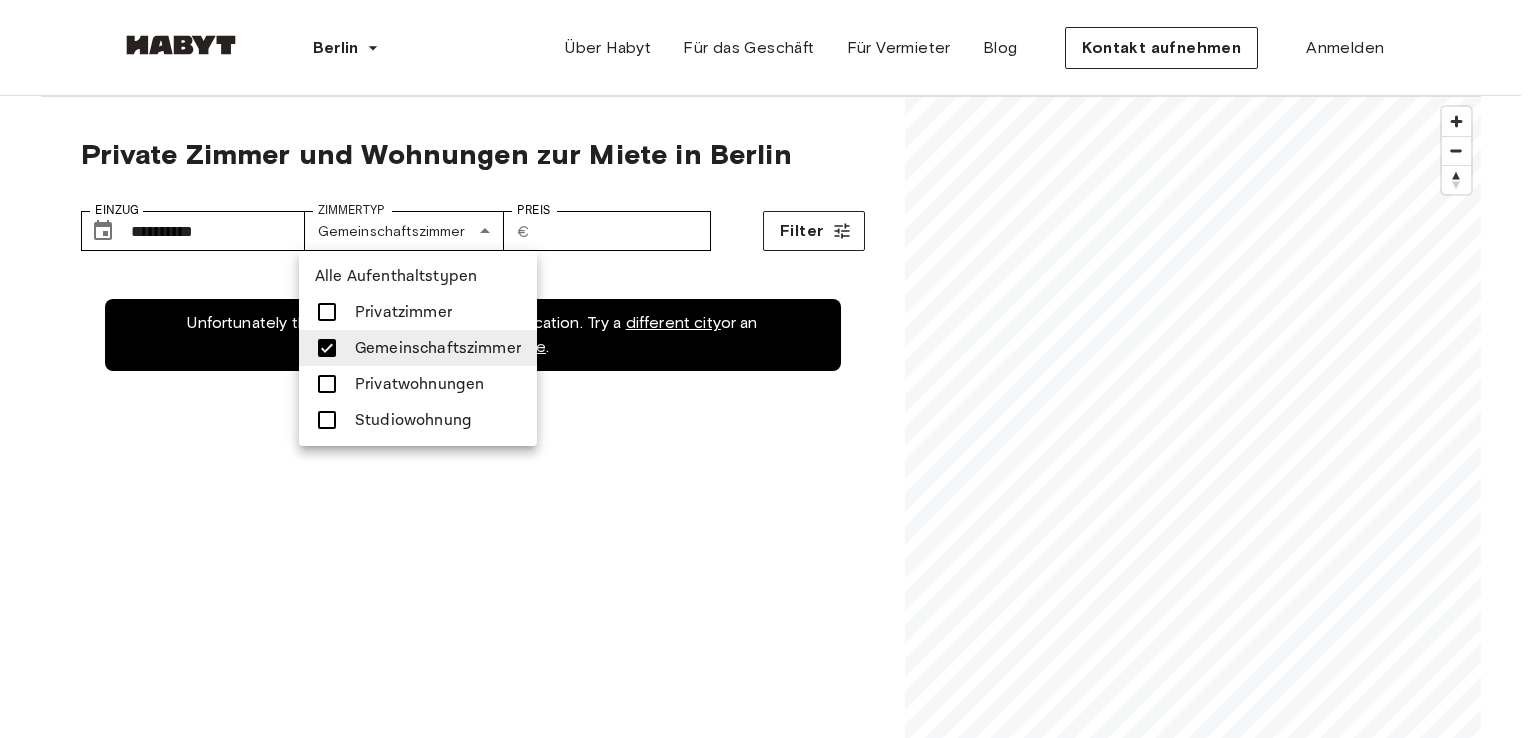 click at bounding box center (768, 369) 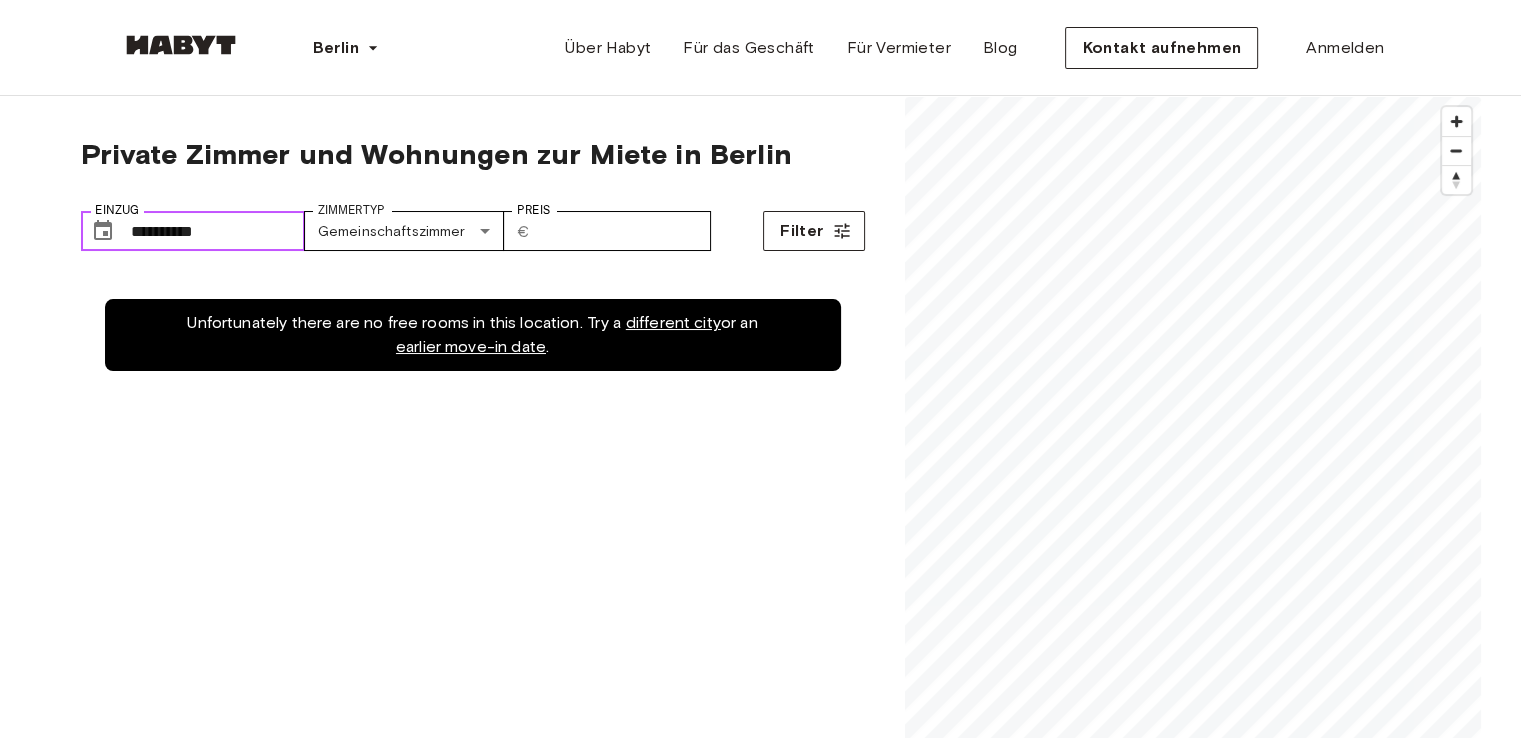 click on "**********" at bounding box center [218, 231] 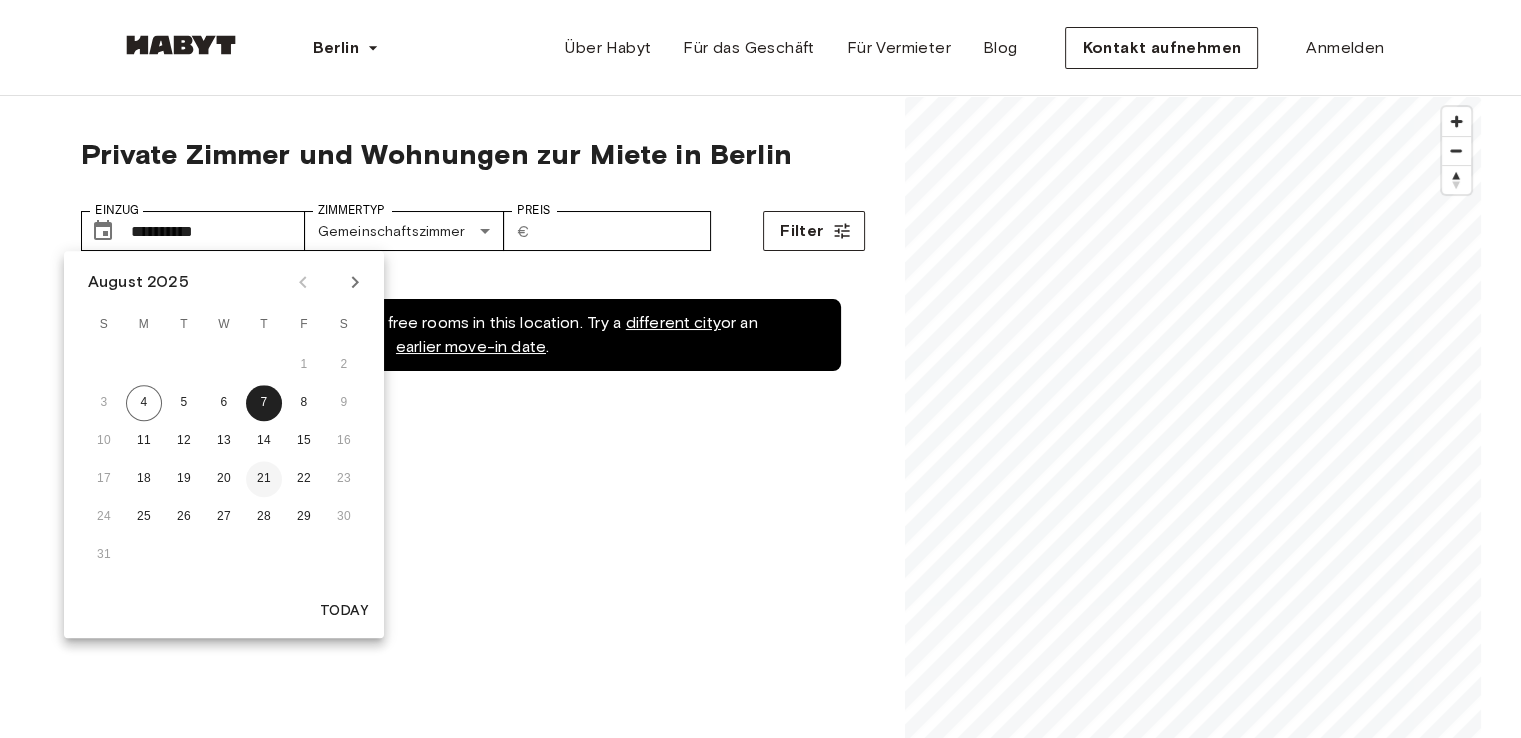 click on "21" at bounding box center [264, 479] 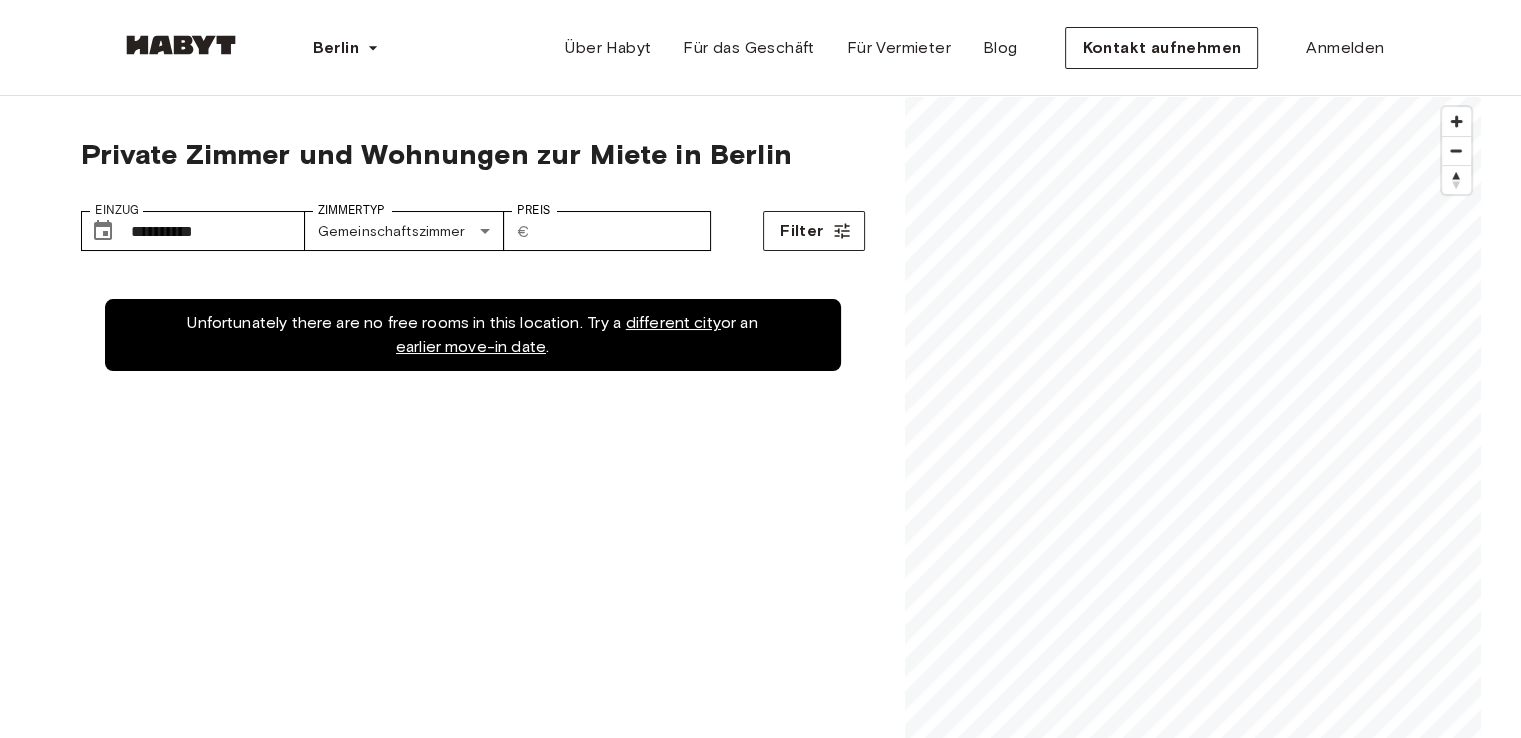 click on "**********" at bounding box center [473, 223] 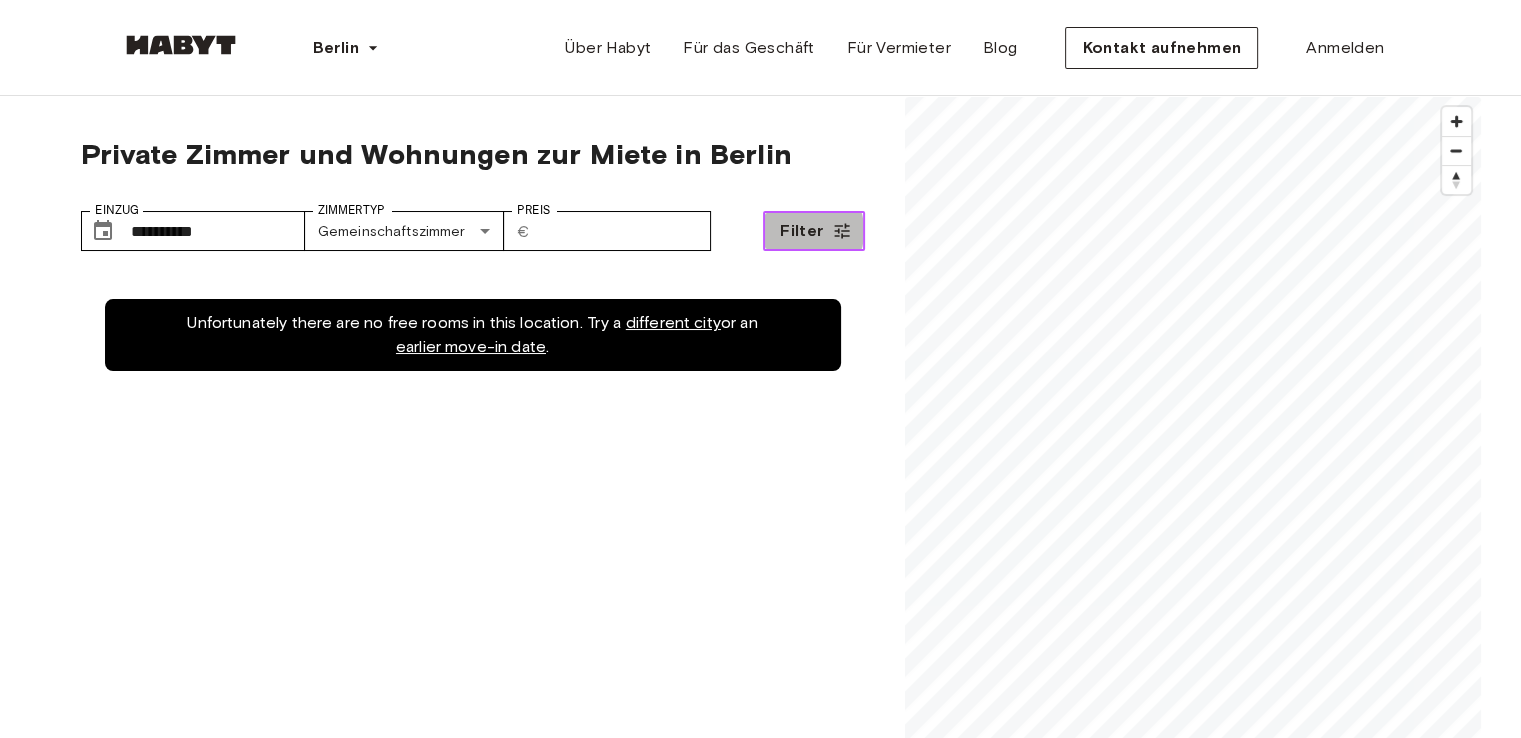 click on "Filter" at bounding box center [801, 231] 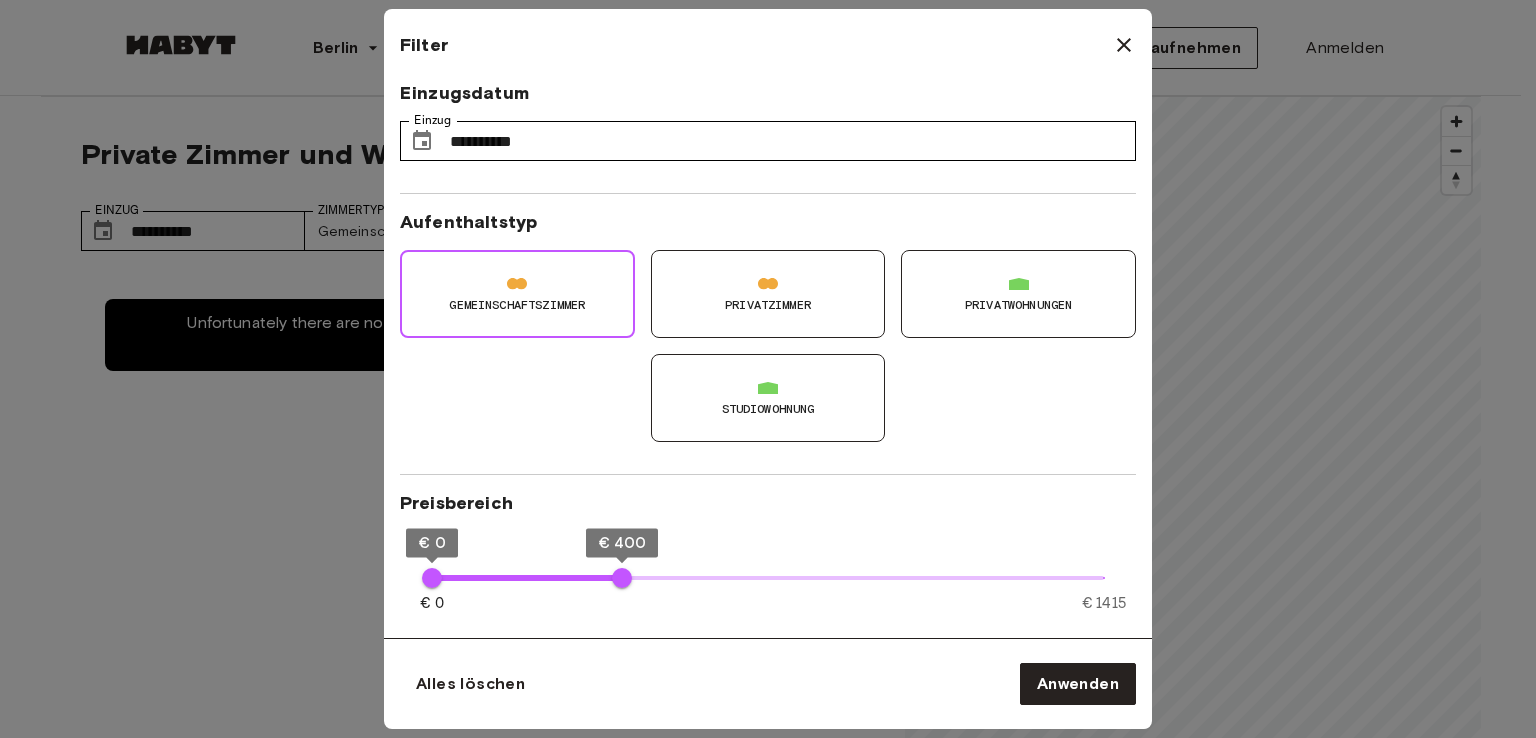 drag, startPoint x: 259, startPoint y: 344, endPoint x: 268, endPoint y: 334, distance: 13.453624 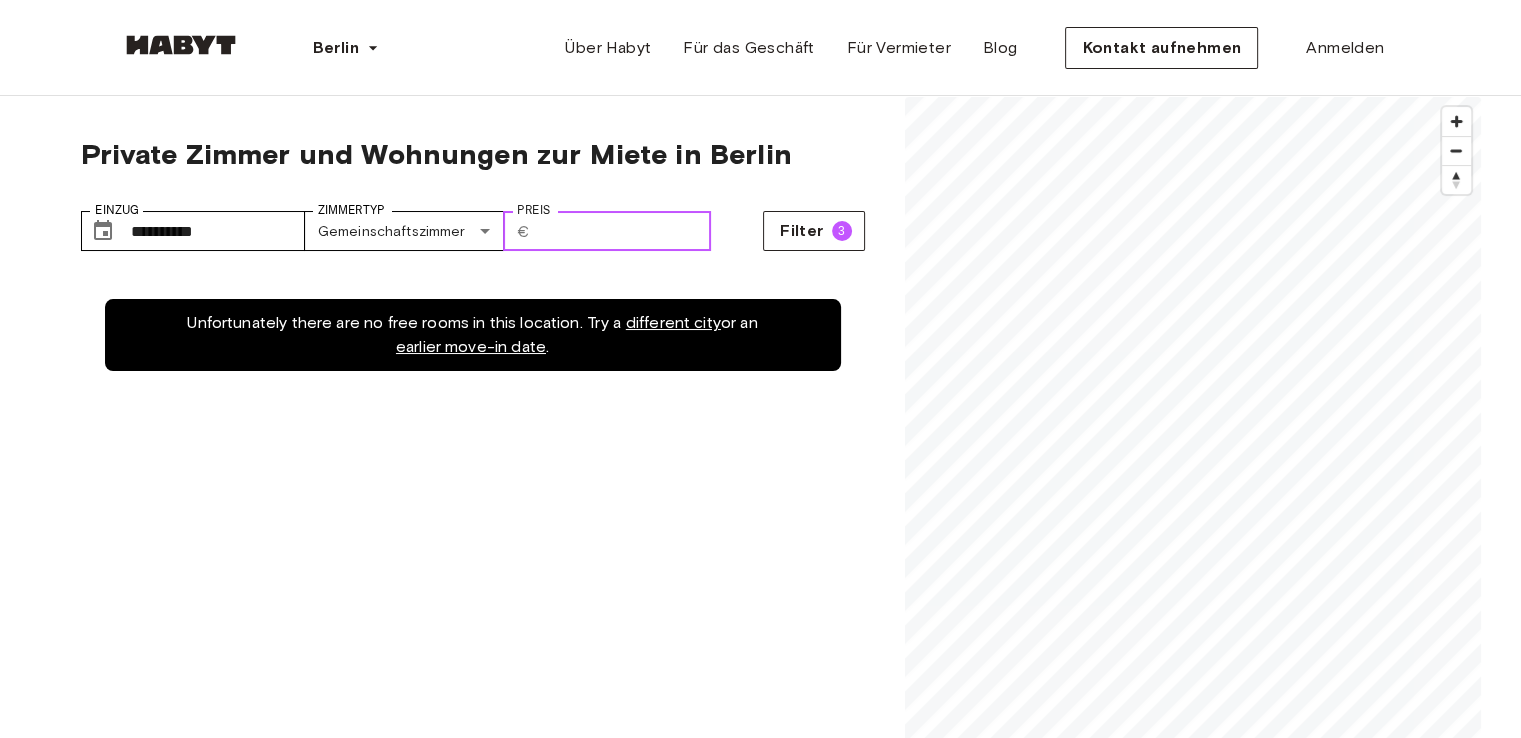 click on "***" at bounding box center [624, 231] 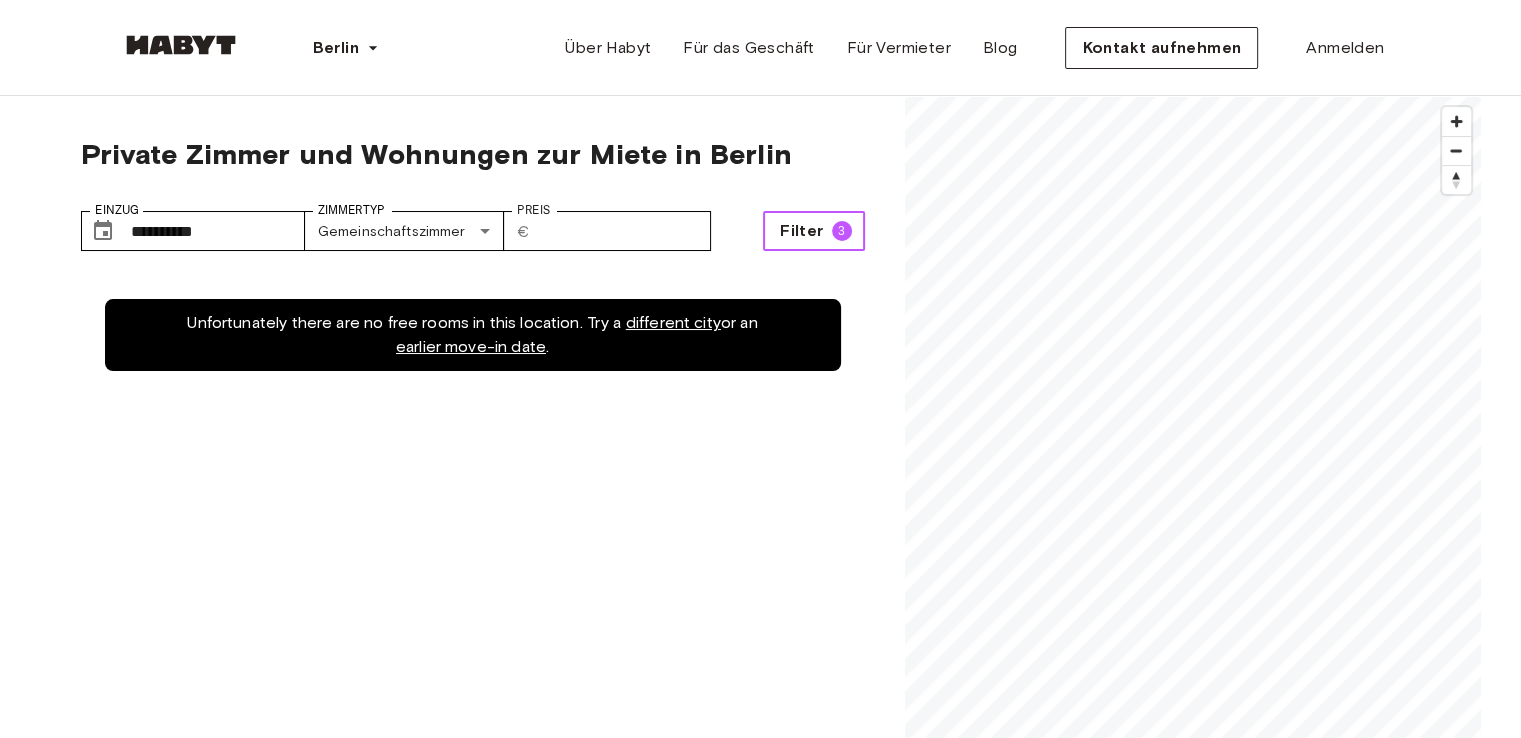 click on "Filter" at bounding box center [801, 231] 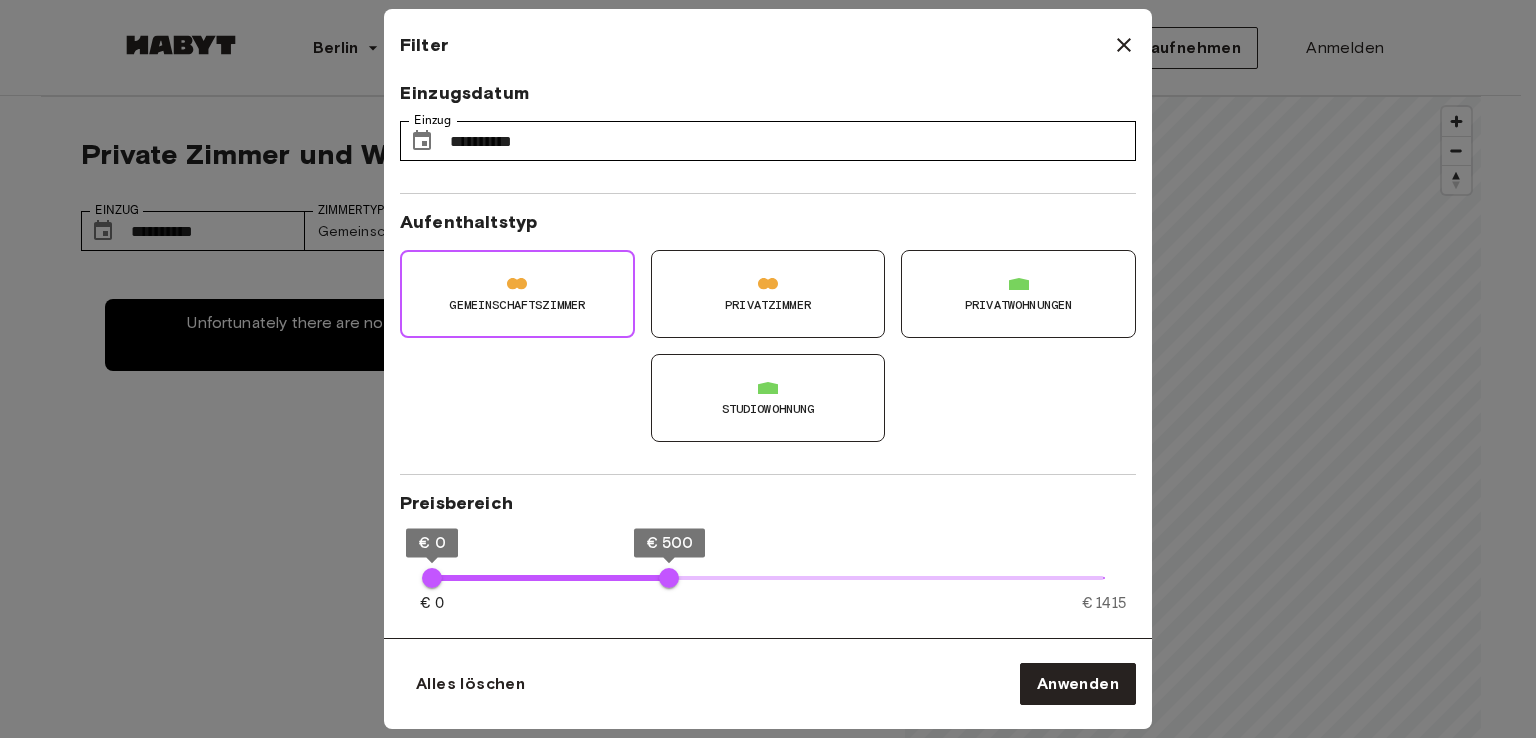 click at bounding box center [768, 369] 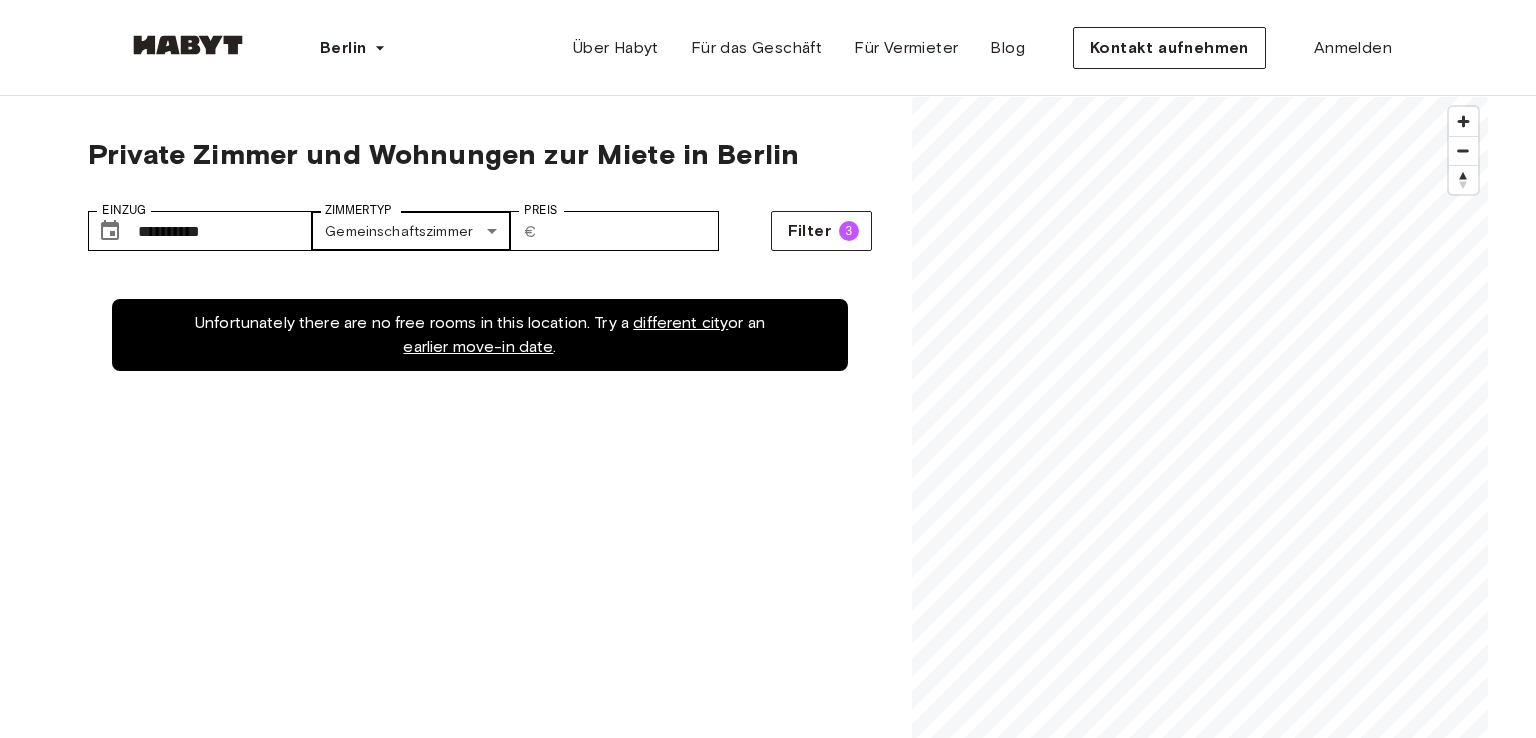 click on "**********" at bounding box center (768, 2389) 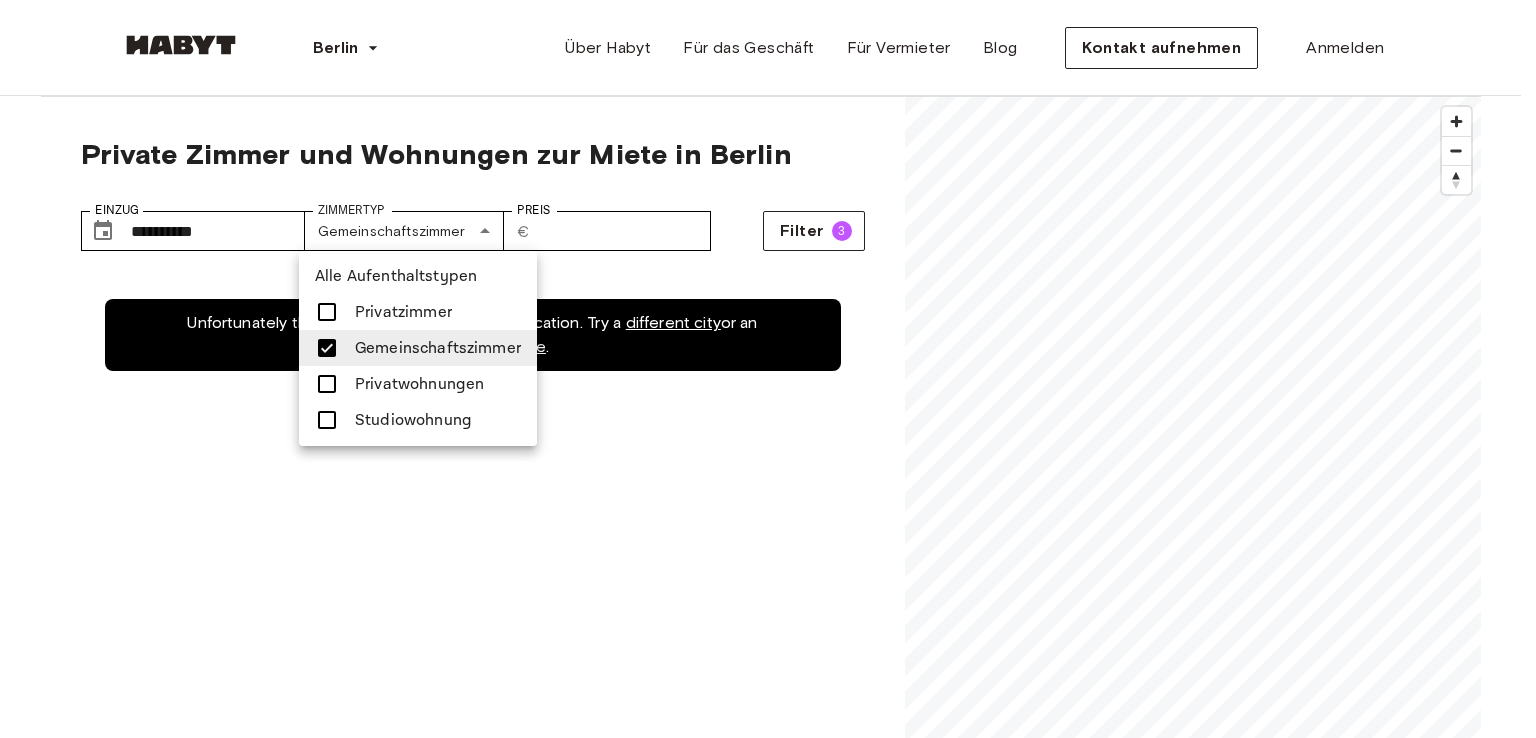 click at bounding box center [768, 369] 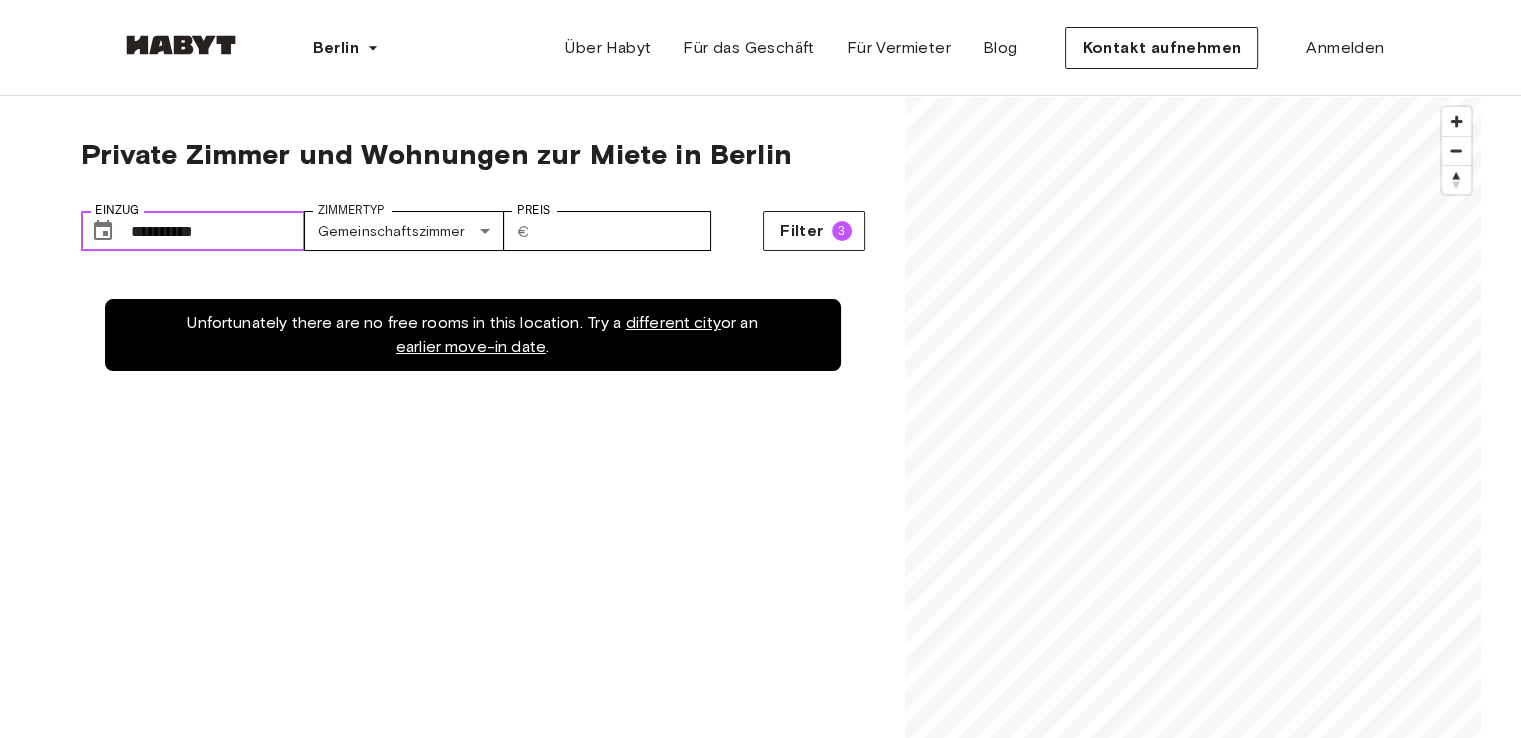 click on "**********" at bounding box center (218, 231) 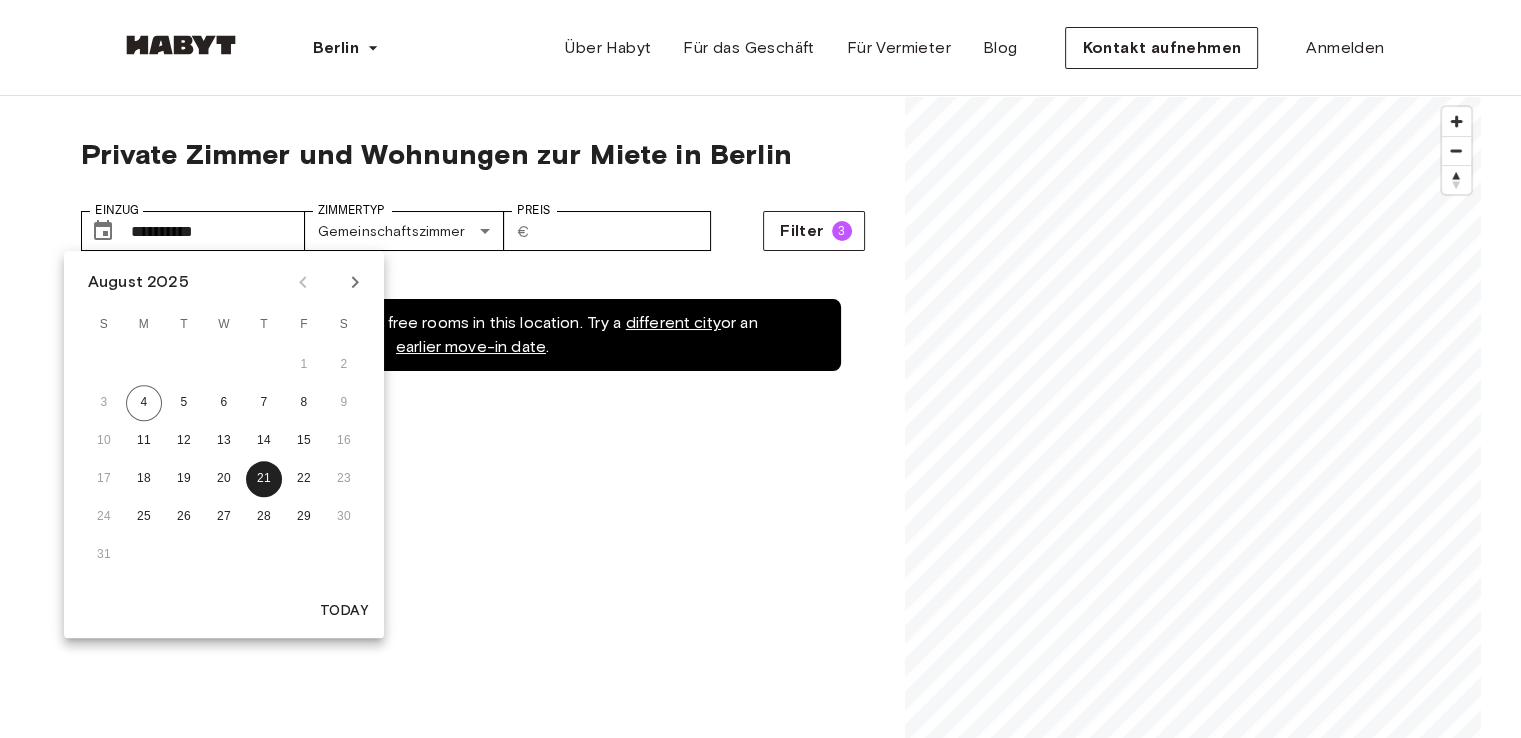 click on "31" at bounding box center (224, 555) 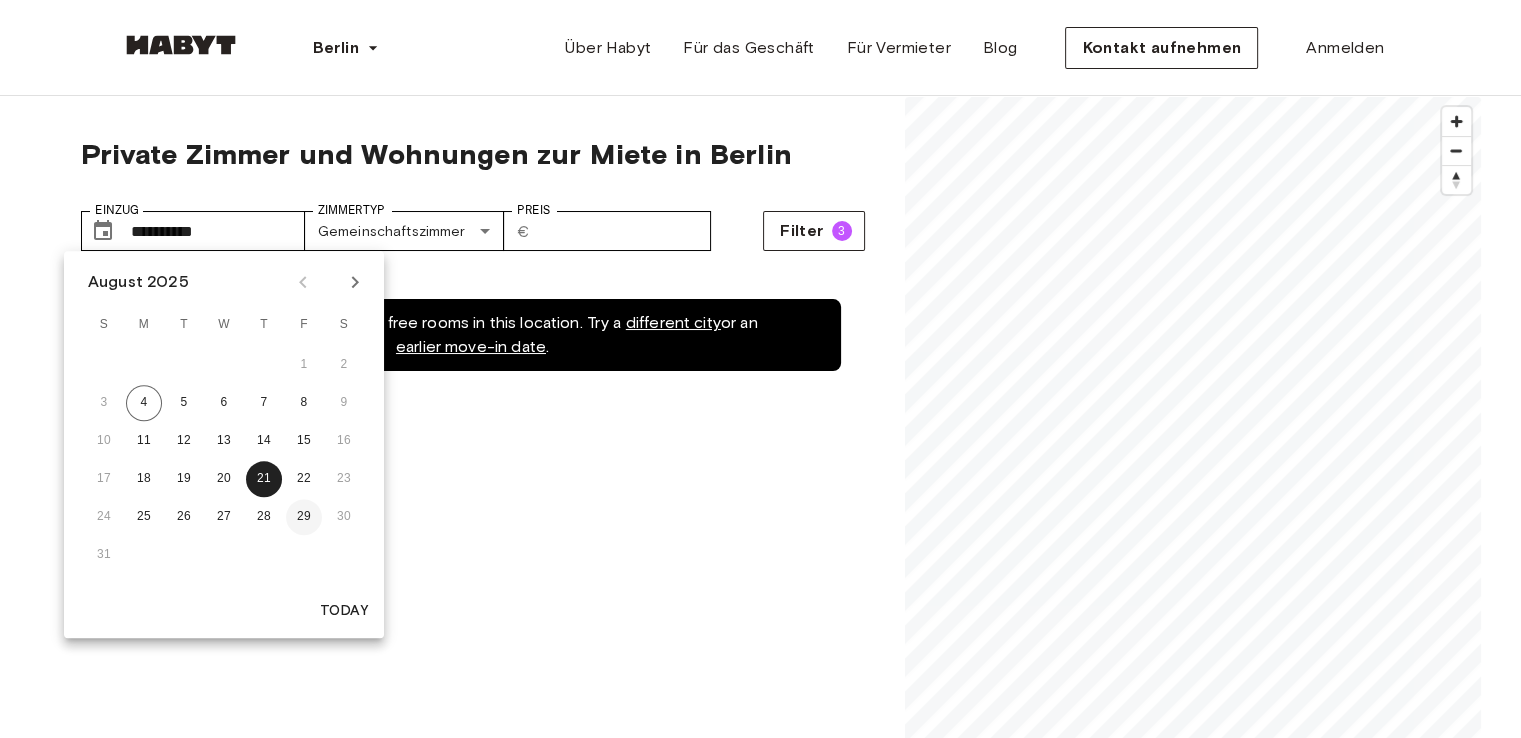 click on "29" at bounding box center [304, 517] 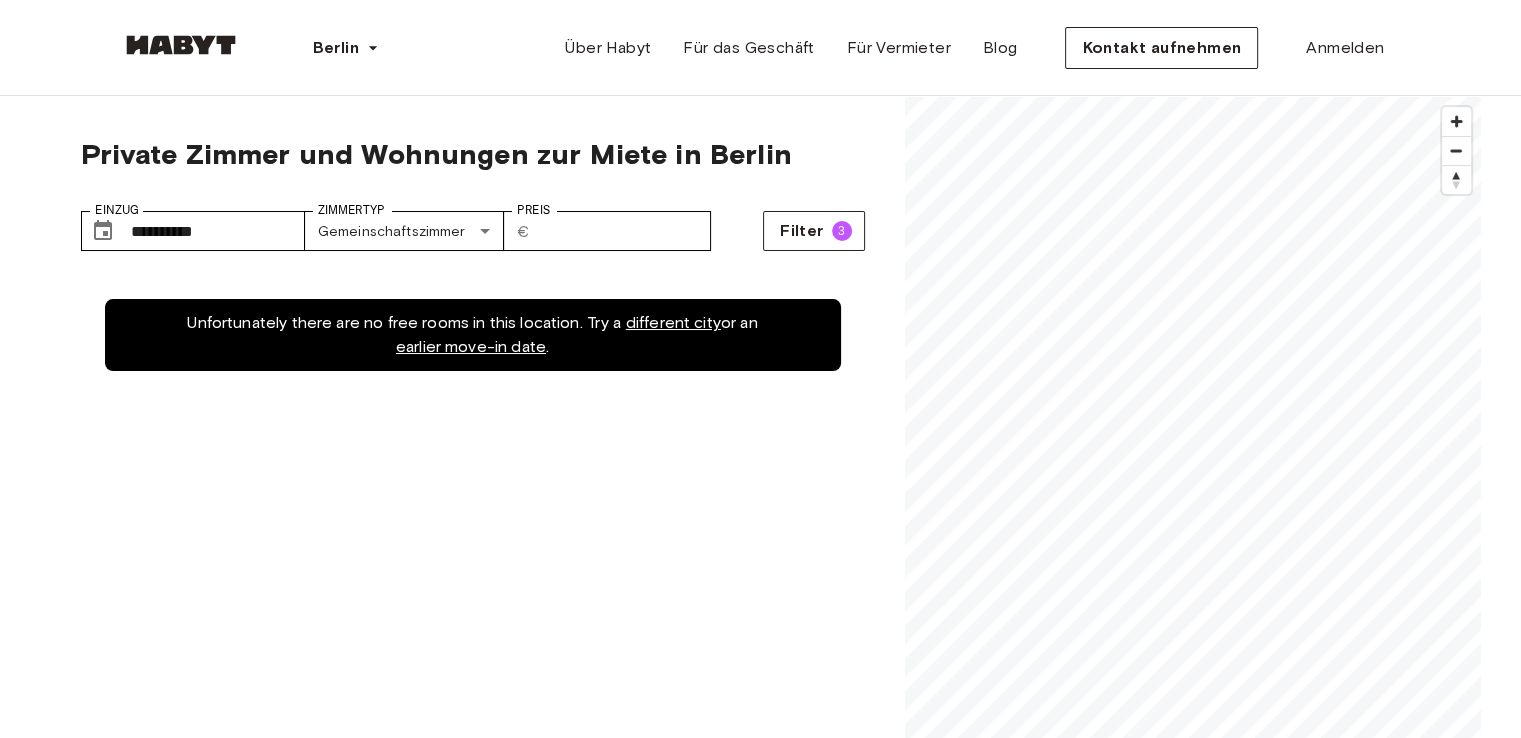 type on "**********" 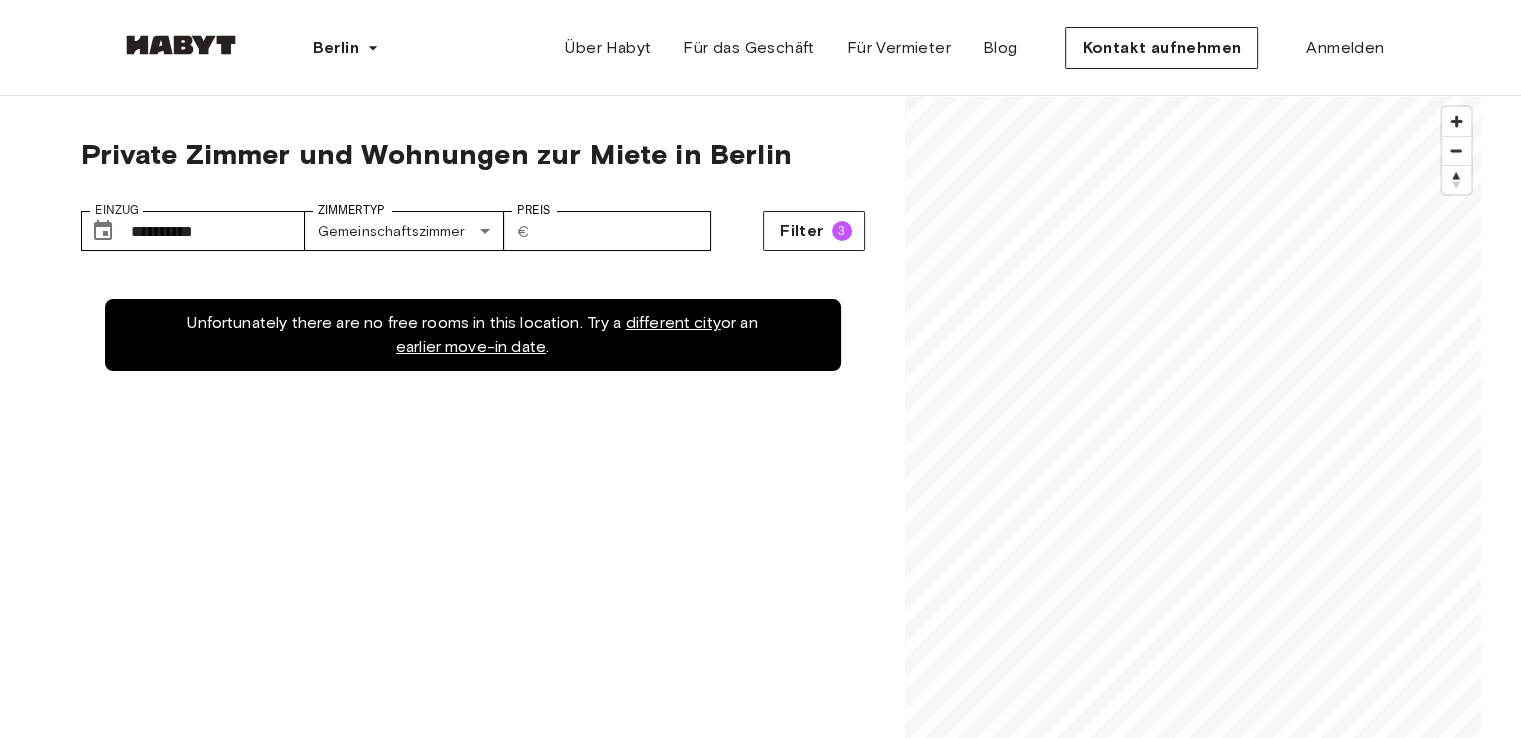 drag, startPoint x: 706, startPoint y: 473, endPoint x: 808, endPoint y: 323, distance: 181.39459 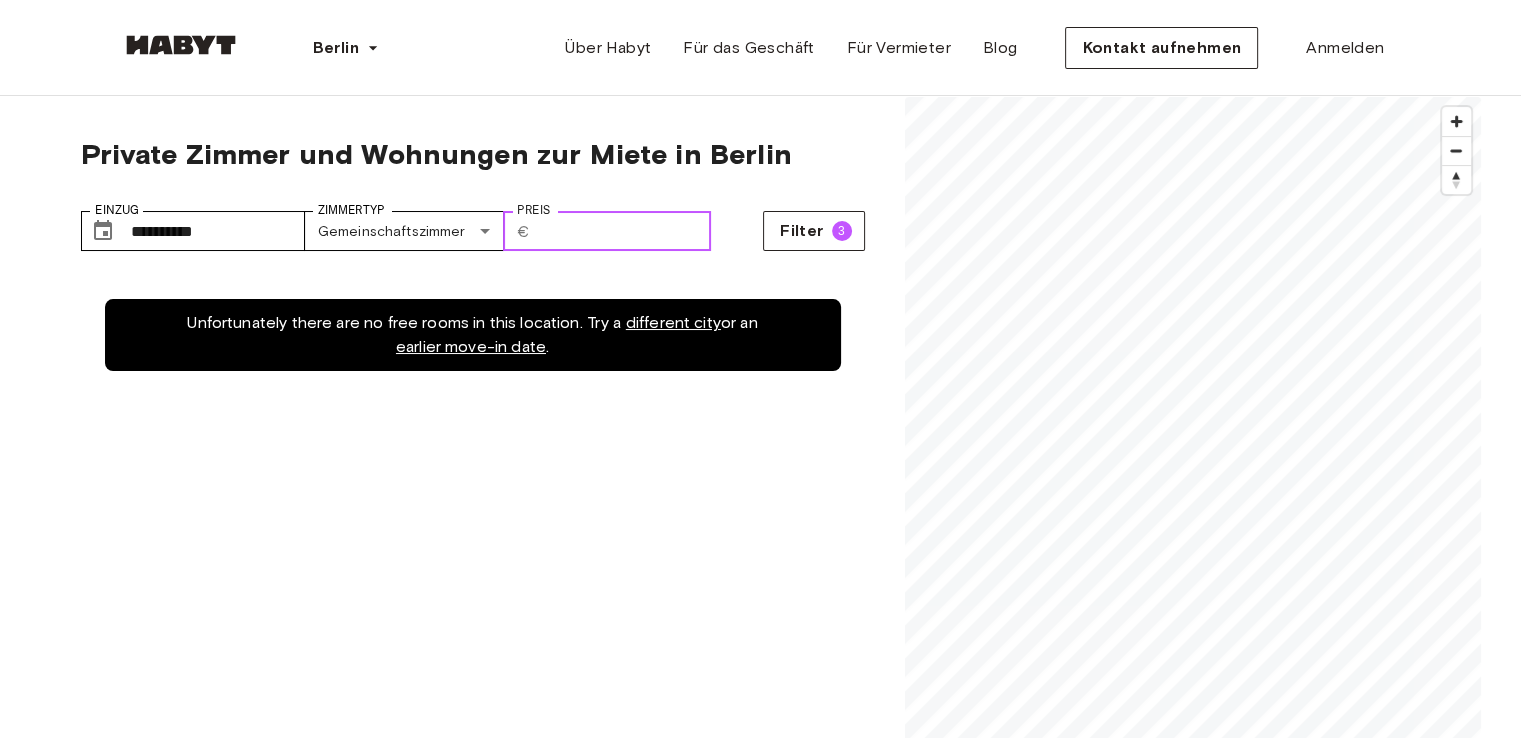 drag, startPoint x: 586, startPoint y: 242, endPoint x: 488, endPoint y: 251, distance: 98.4124 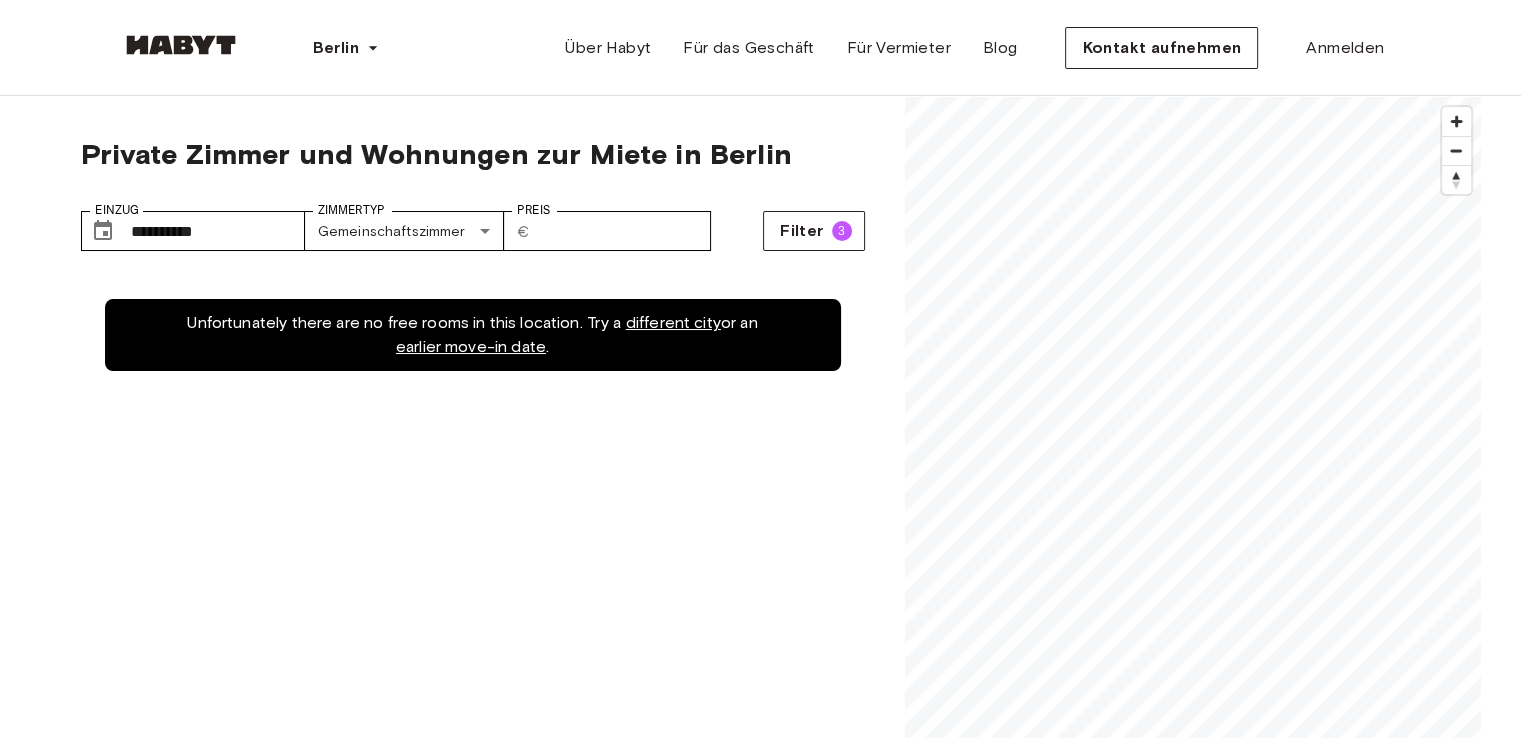 click on "Unfortunately there are no free rooms in this location. Try a   different city  or an   earlier move-in date ." at bounding box center [473, 644] 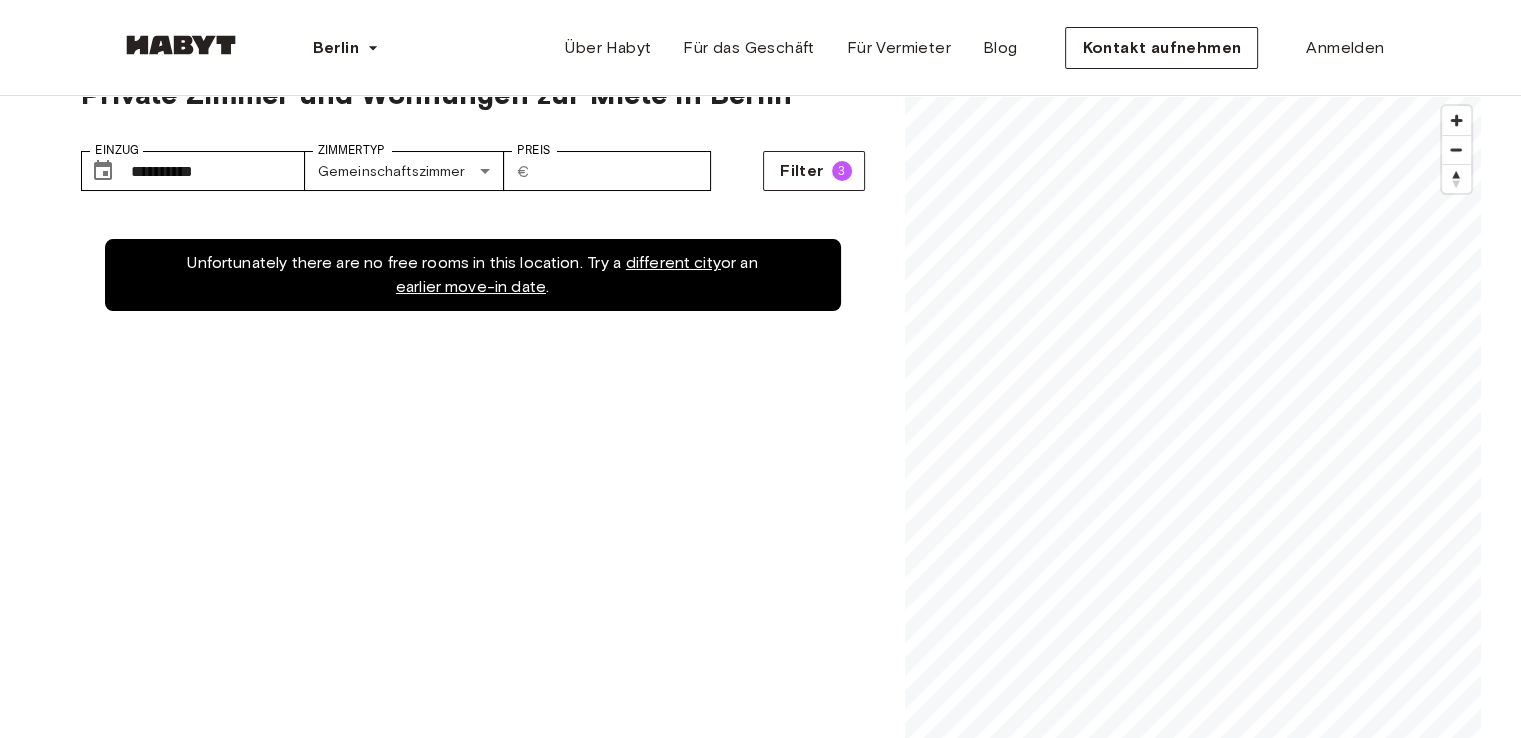 scroll, scrollTop: 0, scrollLeft: 0, axis: both 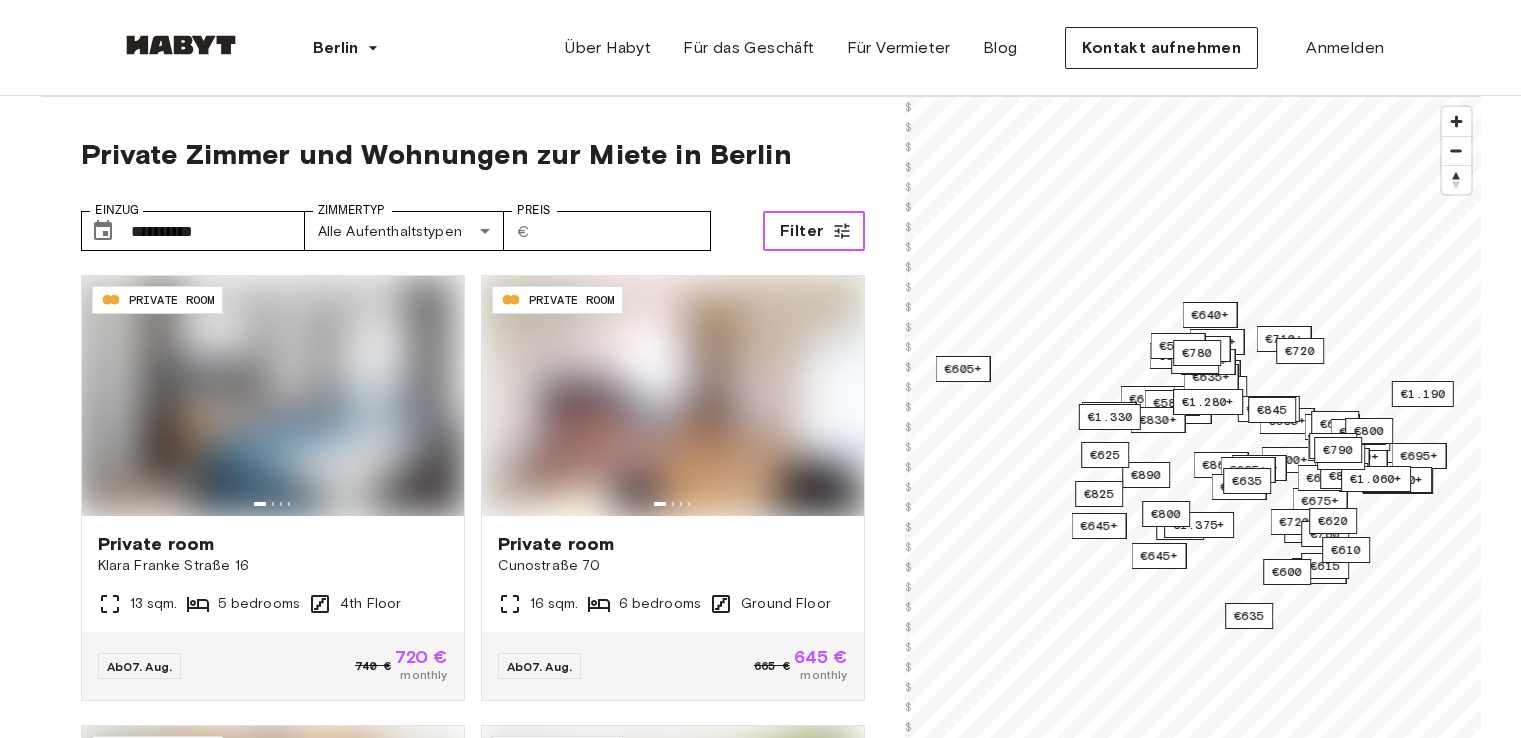 drag, startPoint x: 0, startPoint y: 0, endPoint x: 813, endPoint y: 244, distance: 848.8257 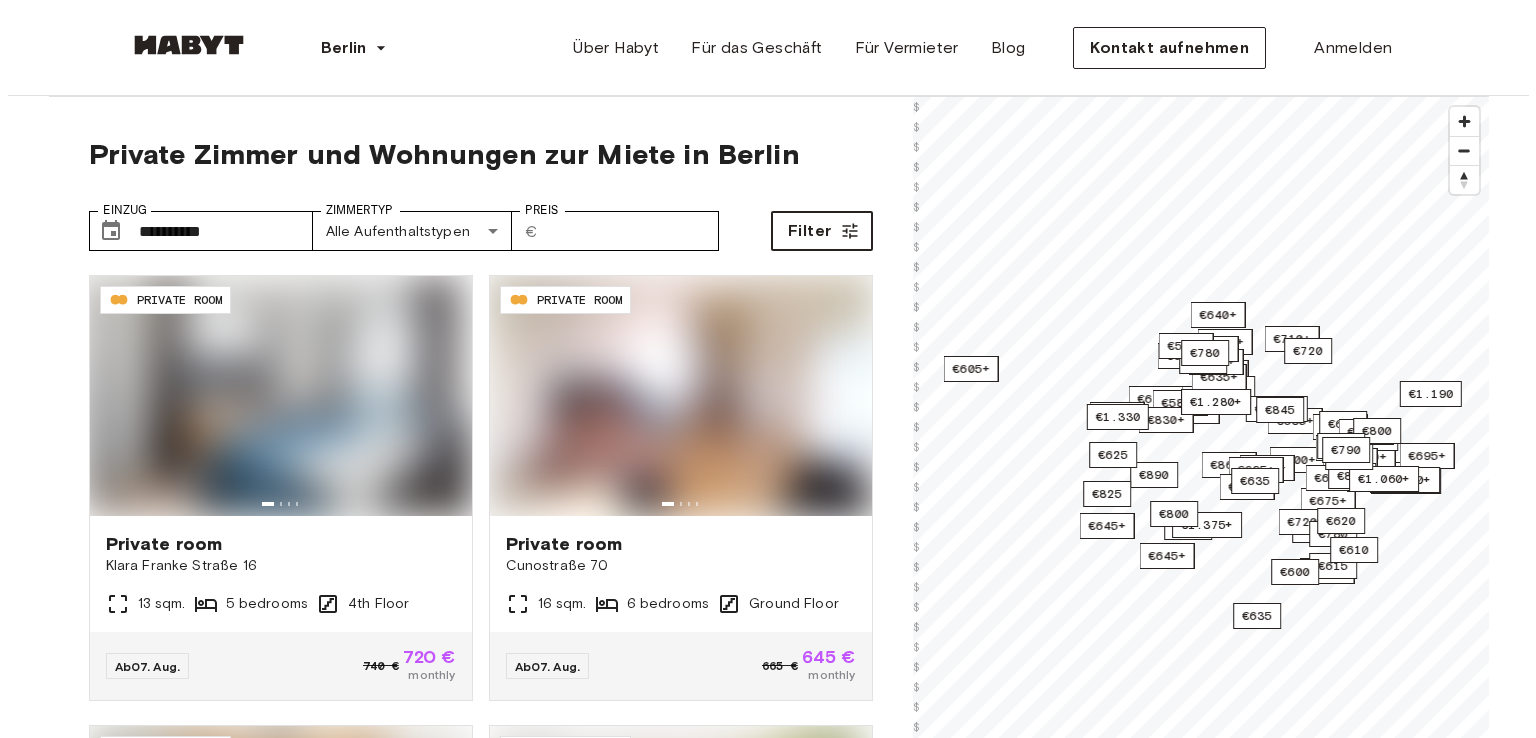 scroll, scrollTop: 0, scrollLeft: 0, axis: both 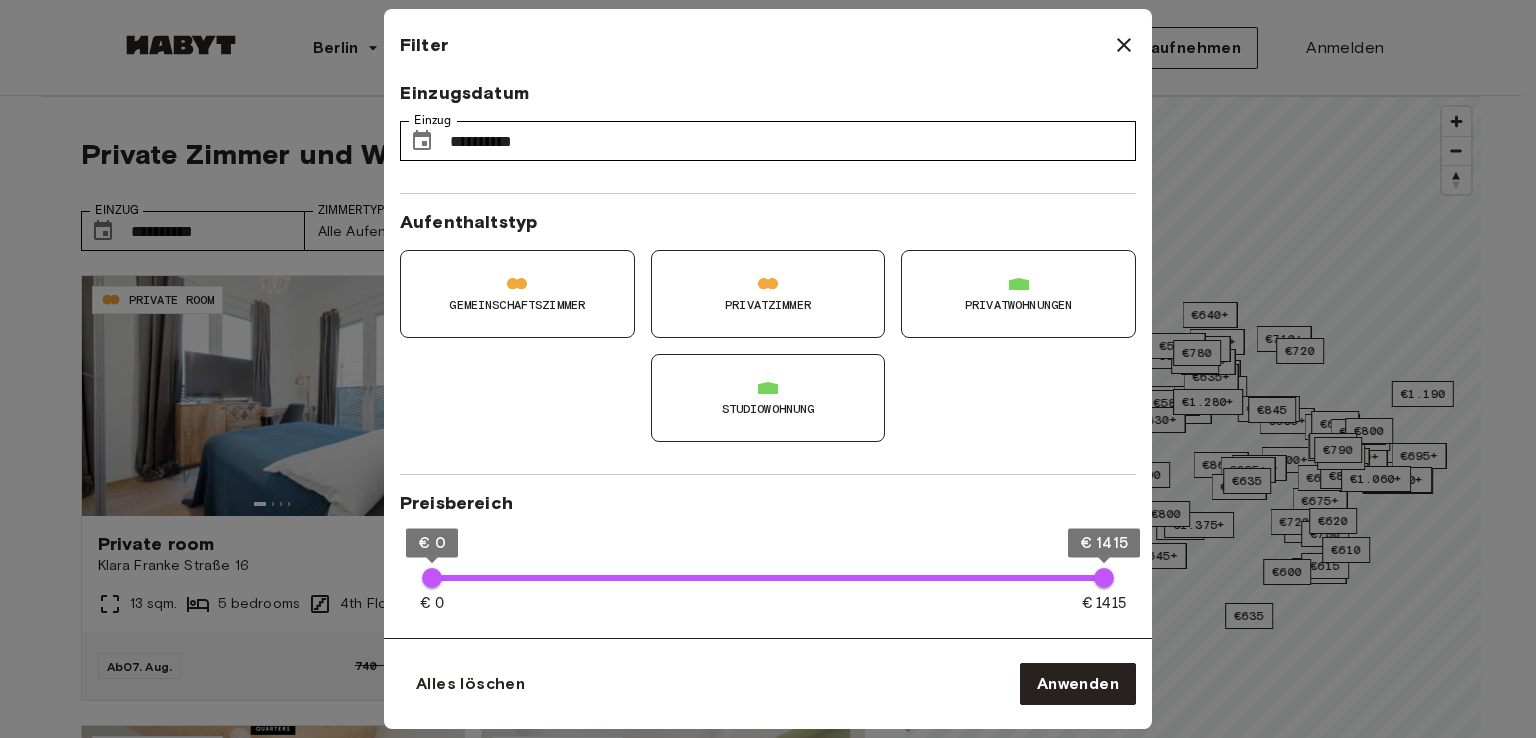 type on "**********" 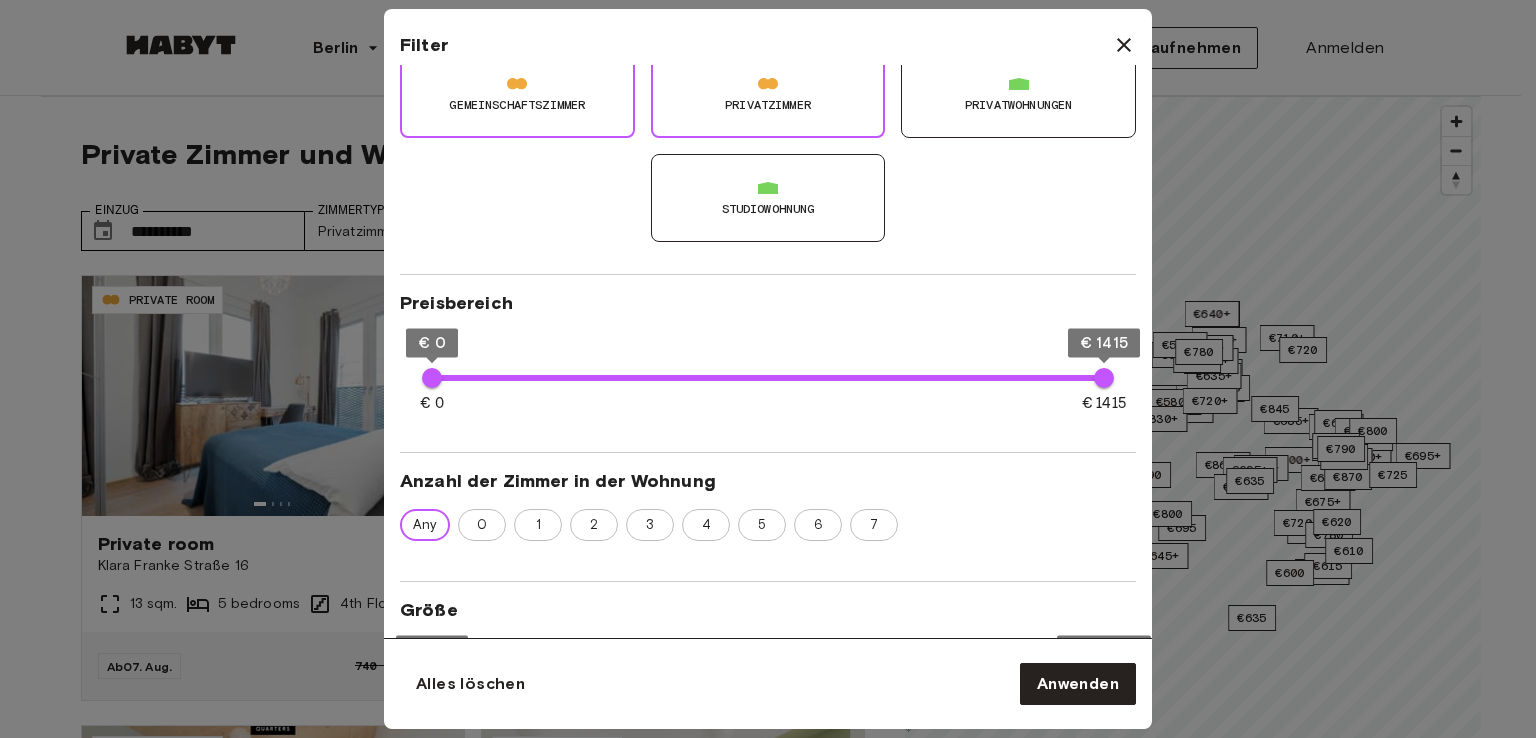 type on "**" 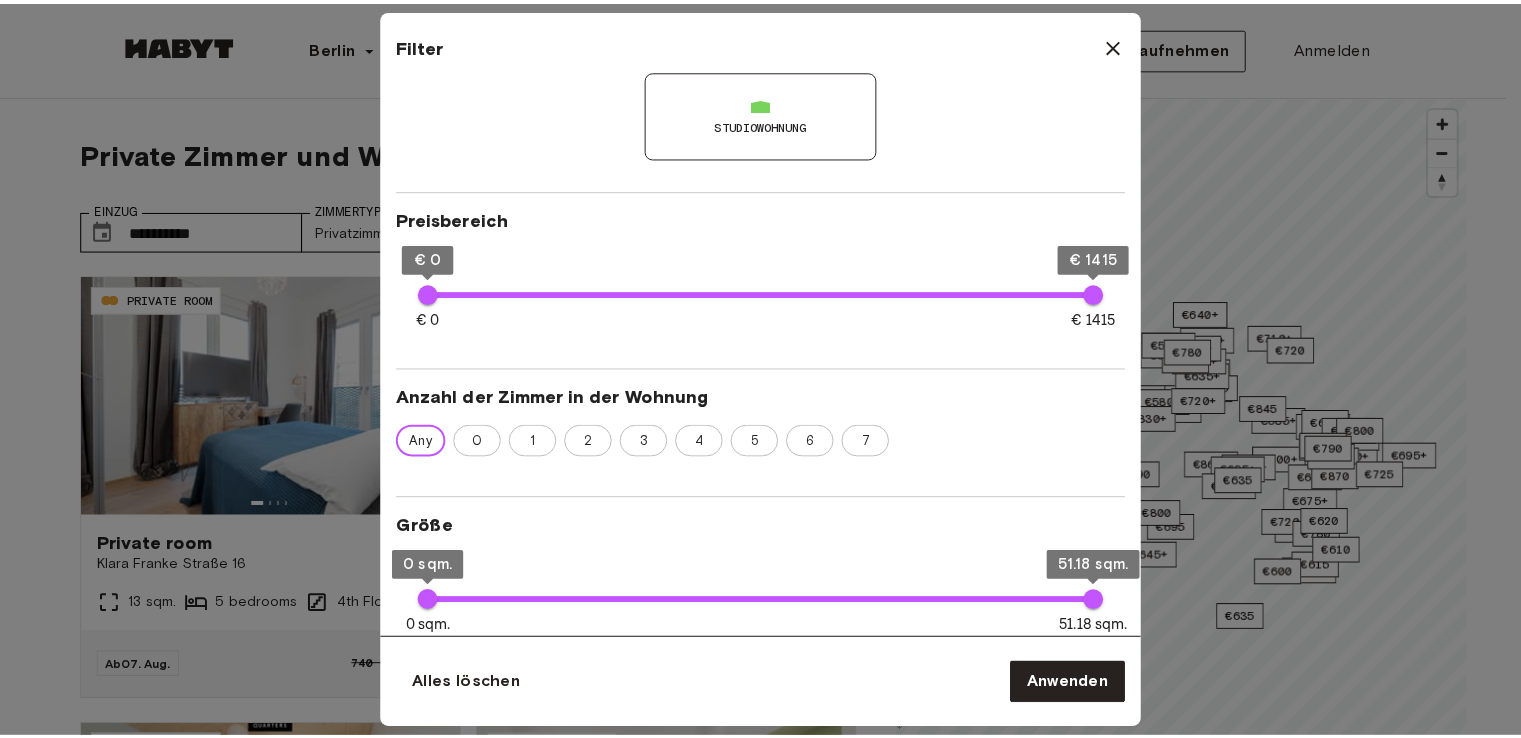 scroll, scrollTop: 200, scrollLeft: 0, axis: vertical 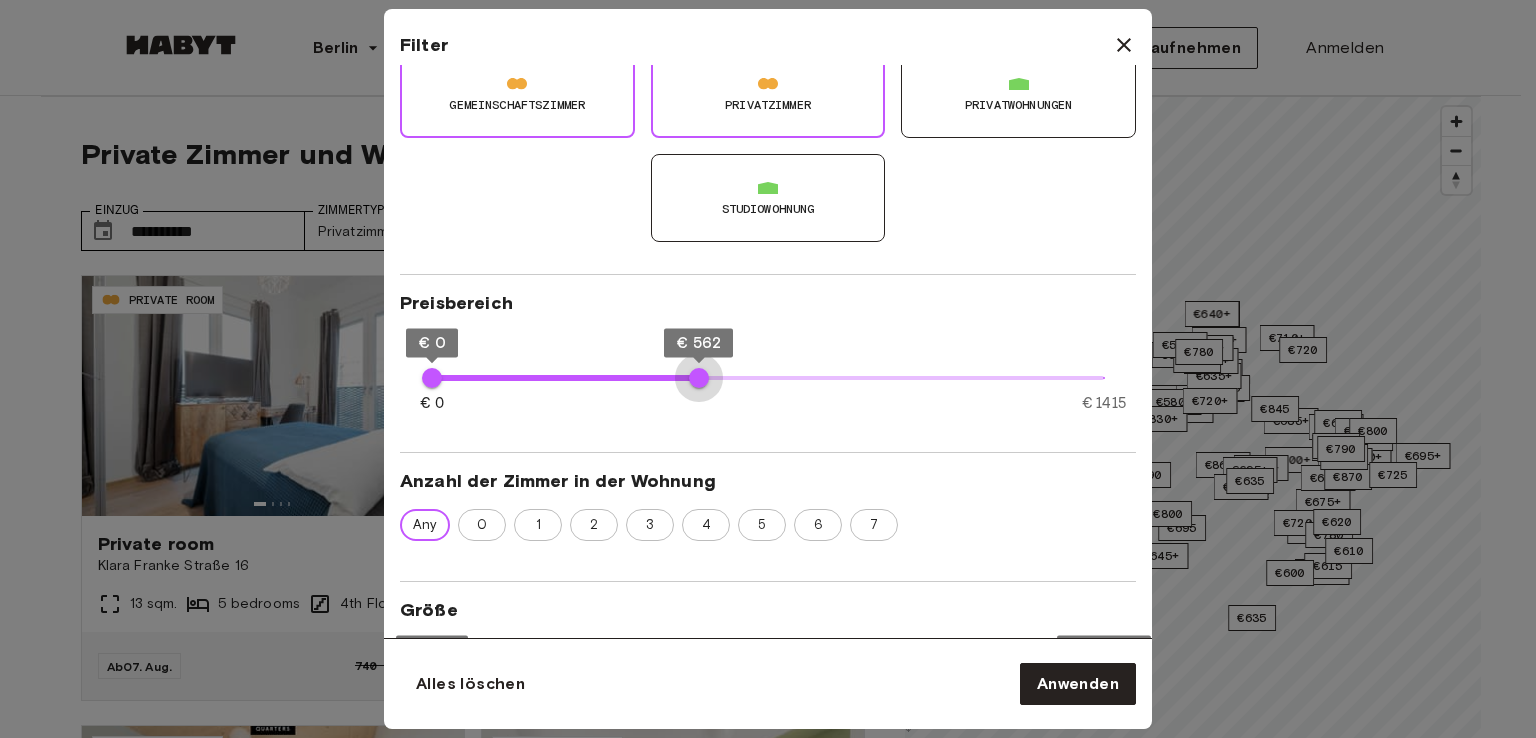 type on "***" 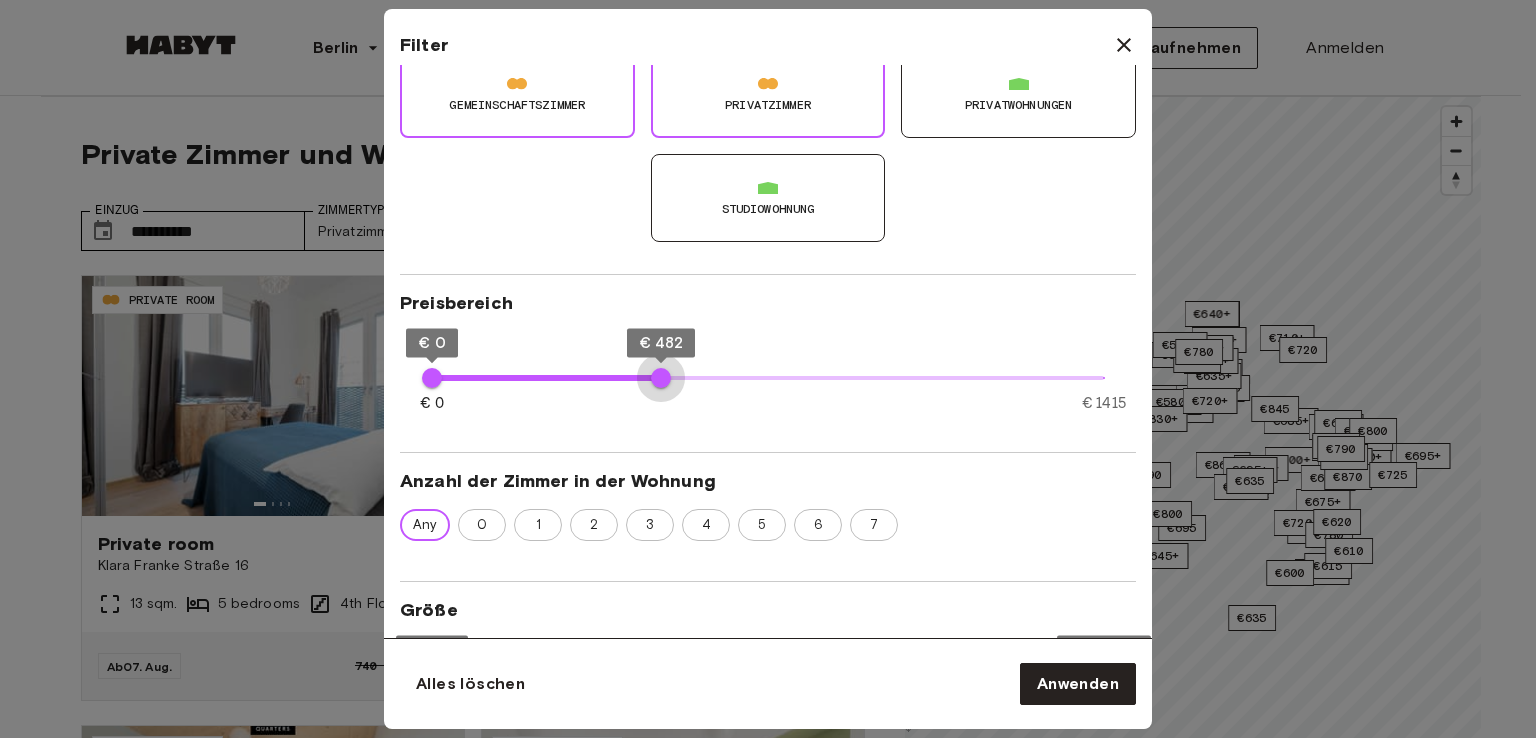 drag, startPoint x: 1104, startPoint y: 379, endPoint x: 661, endPoint y: 403, distance: 443.64963 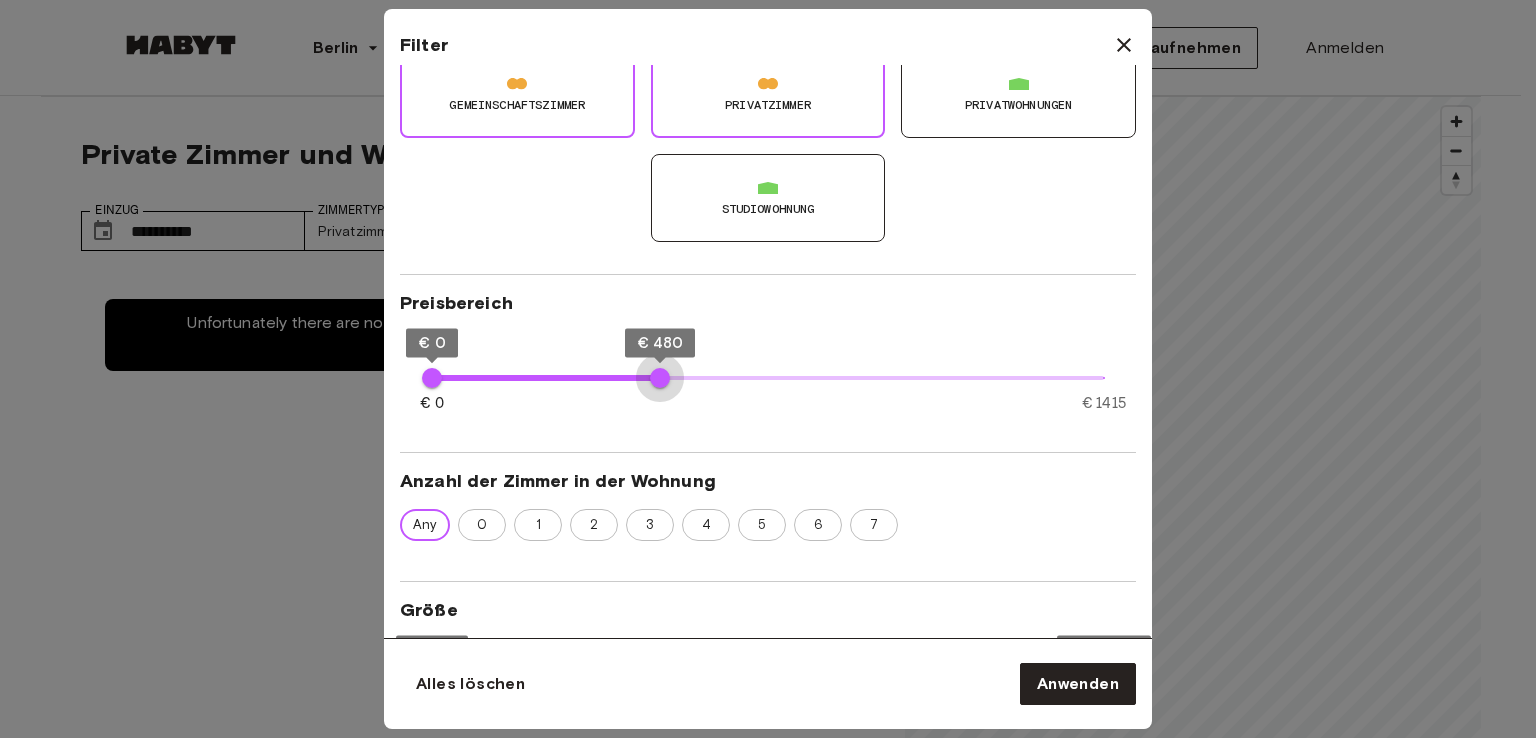 type on "***" 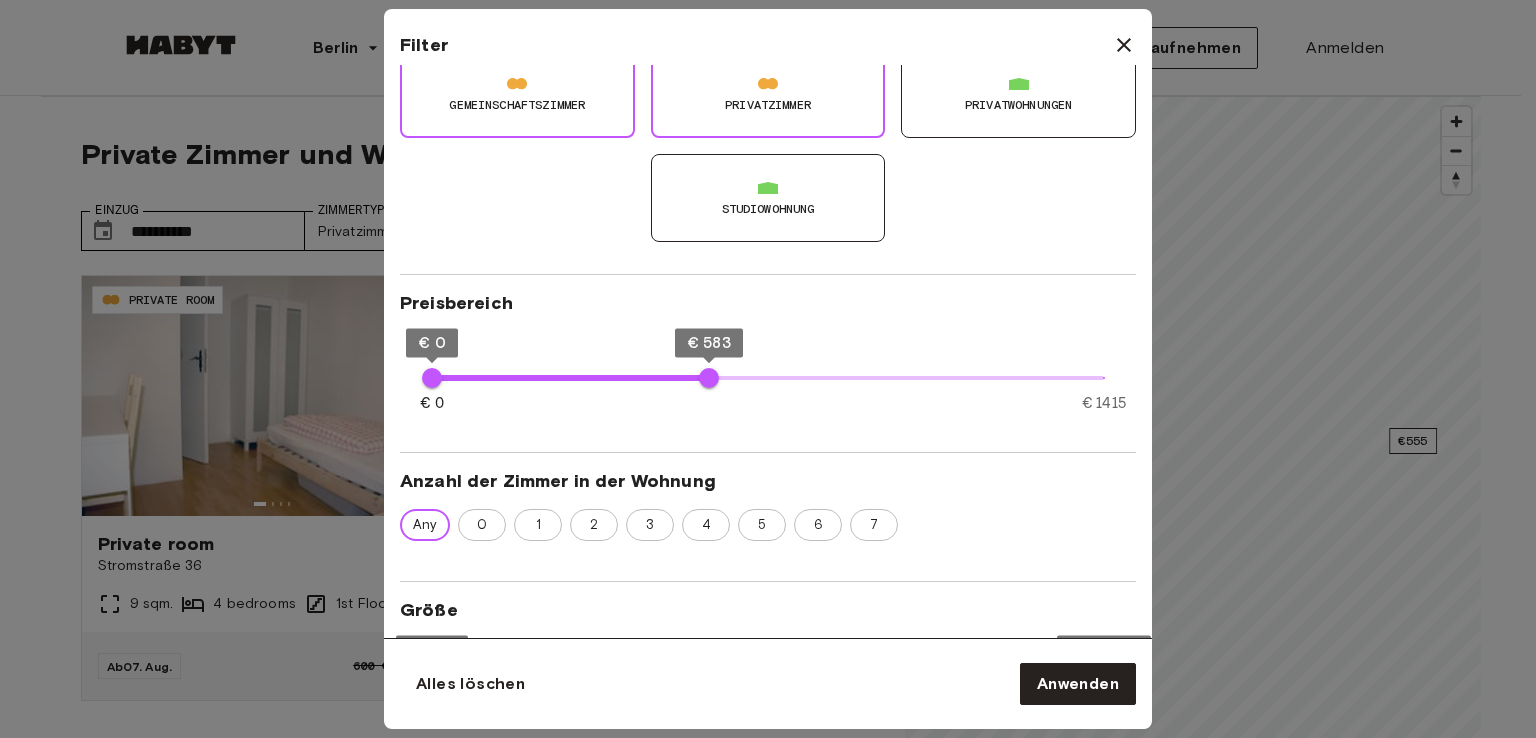 type on "**" 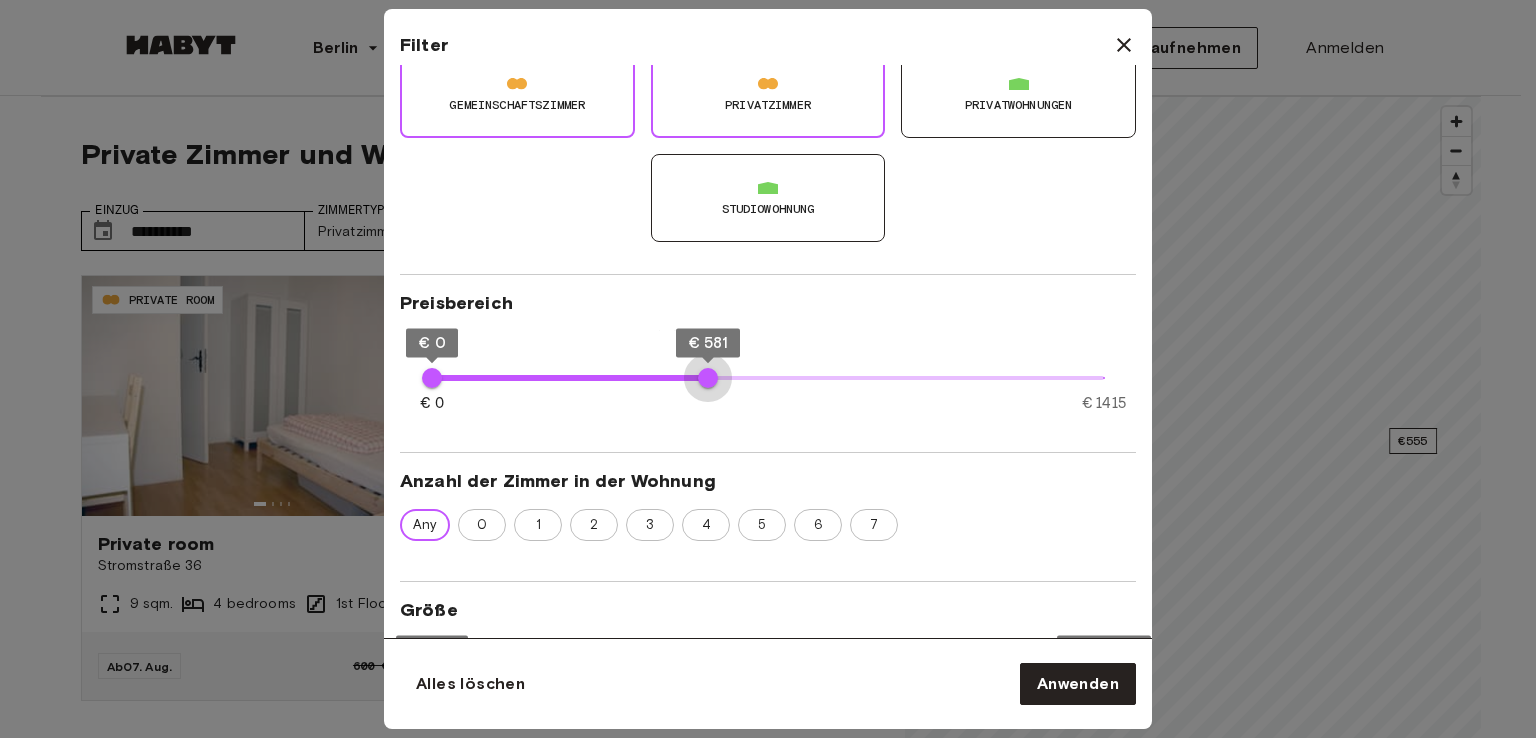type on "***" 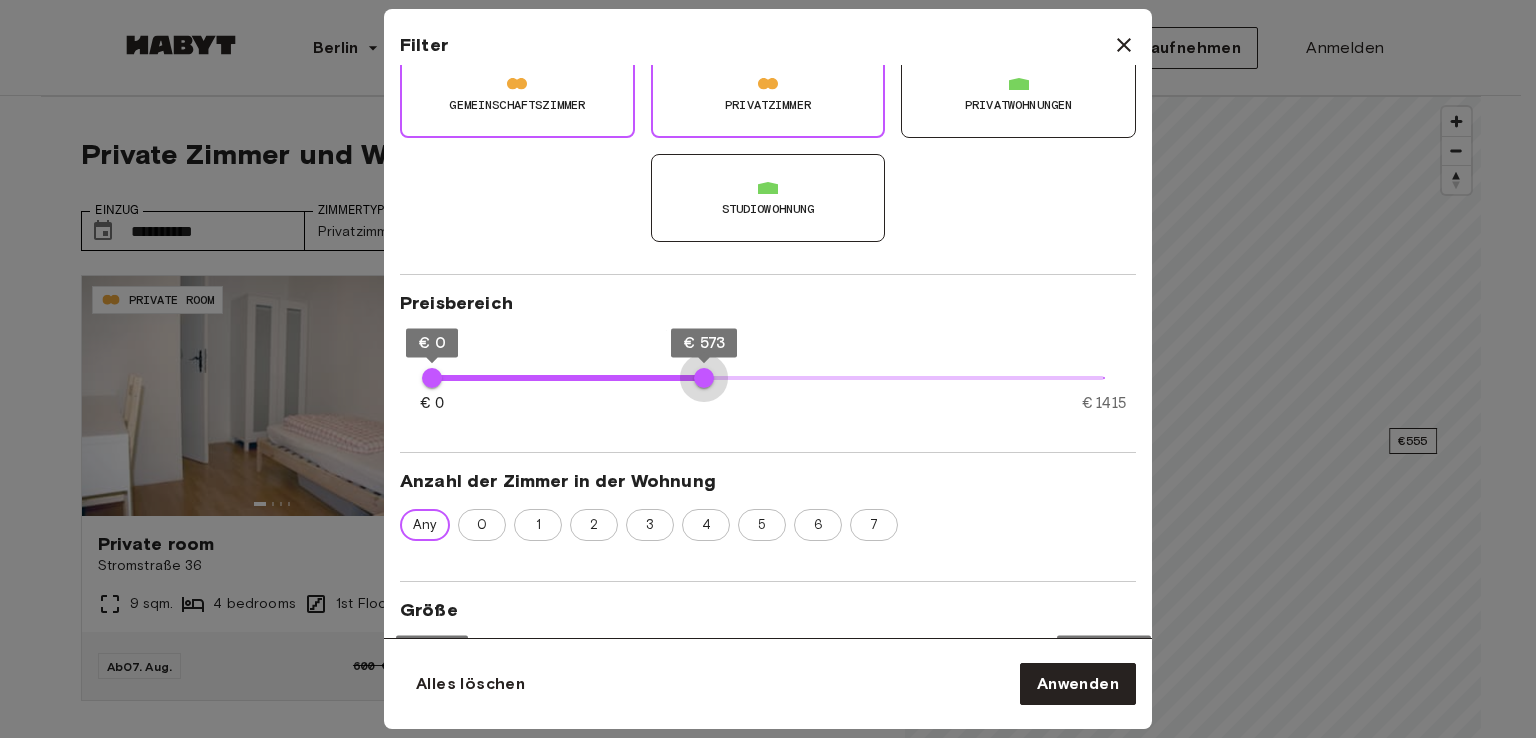 click on "€ 573" at bounding box center [704, 378] 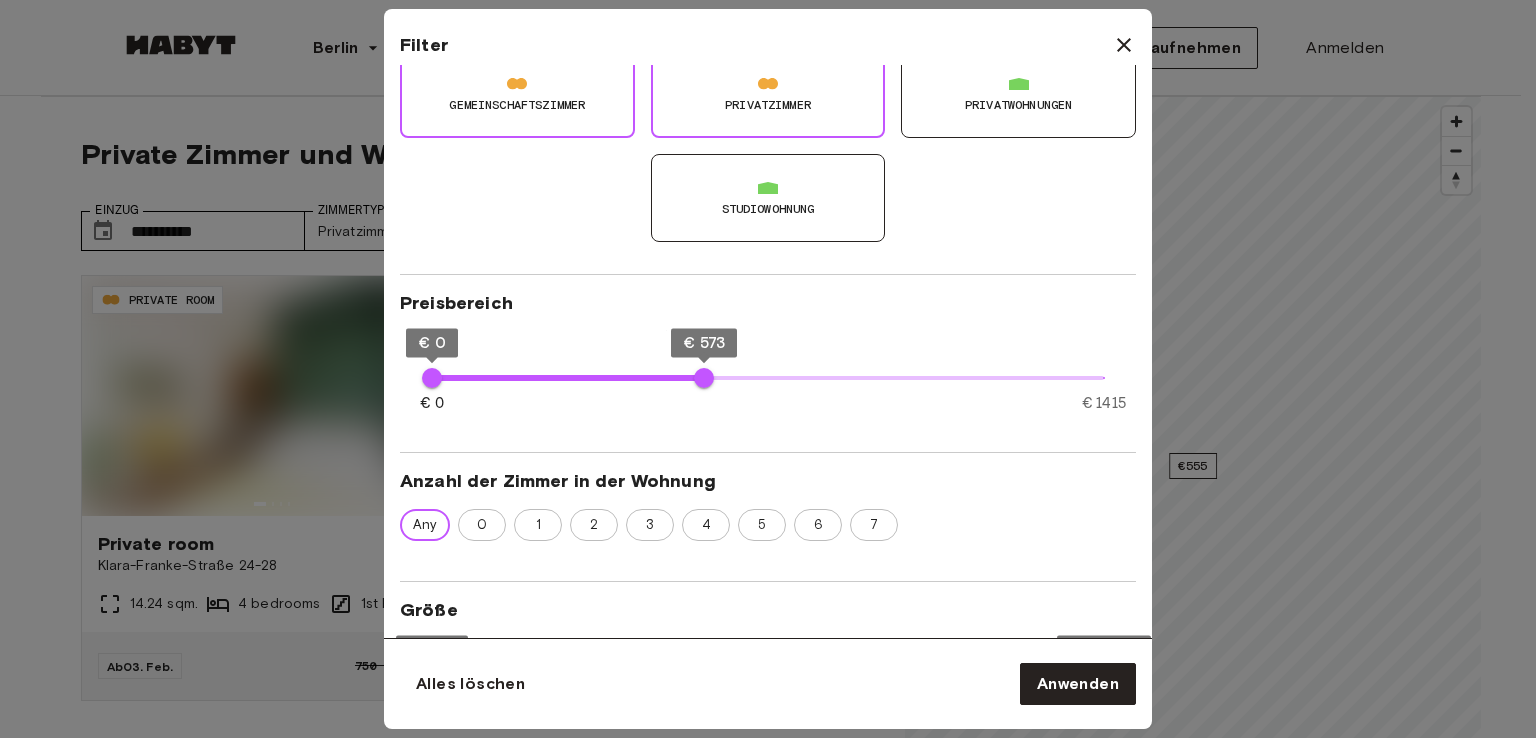 type on "**" 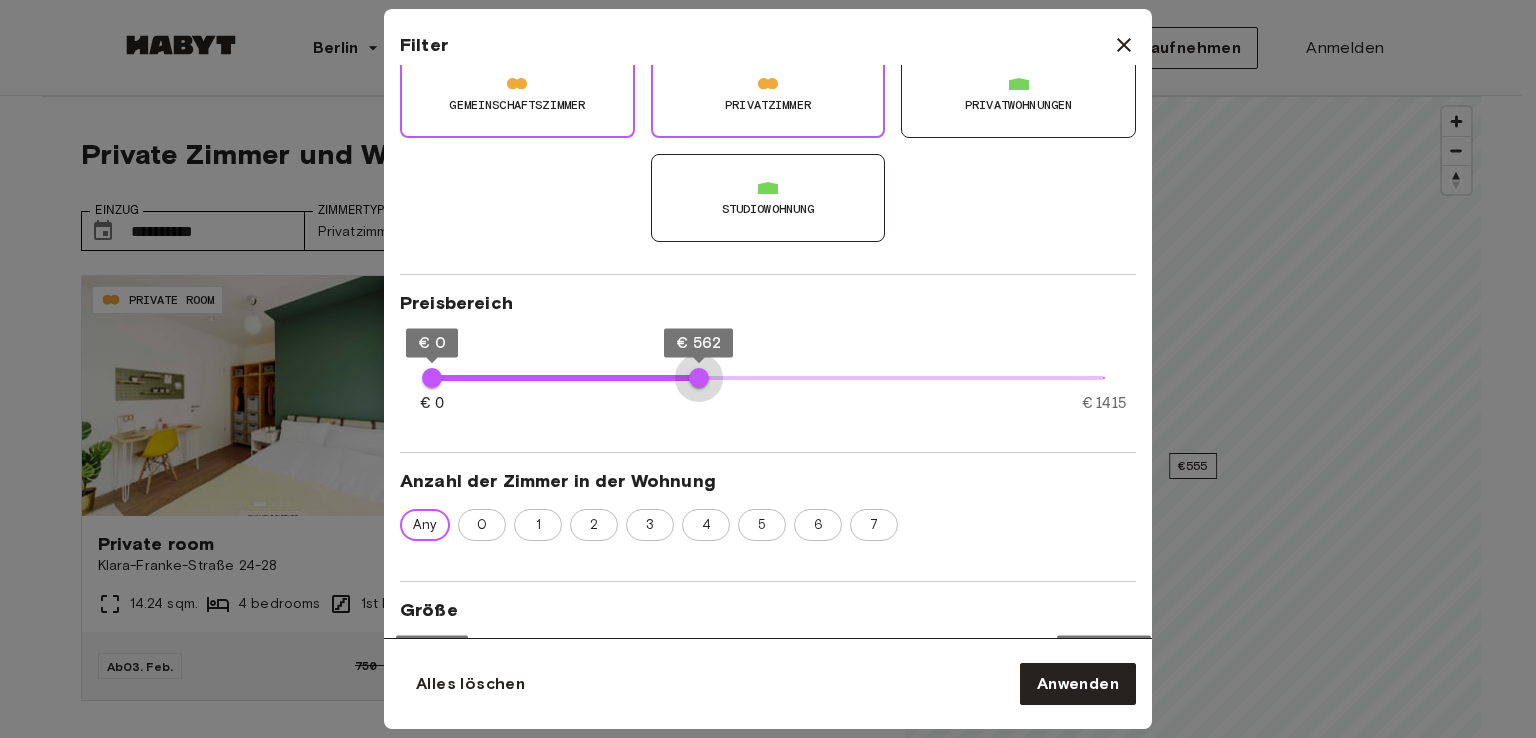 type on "***" 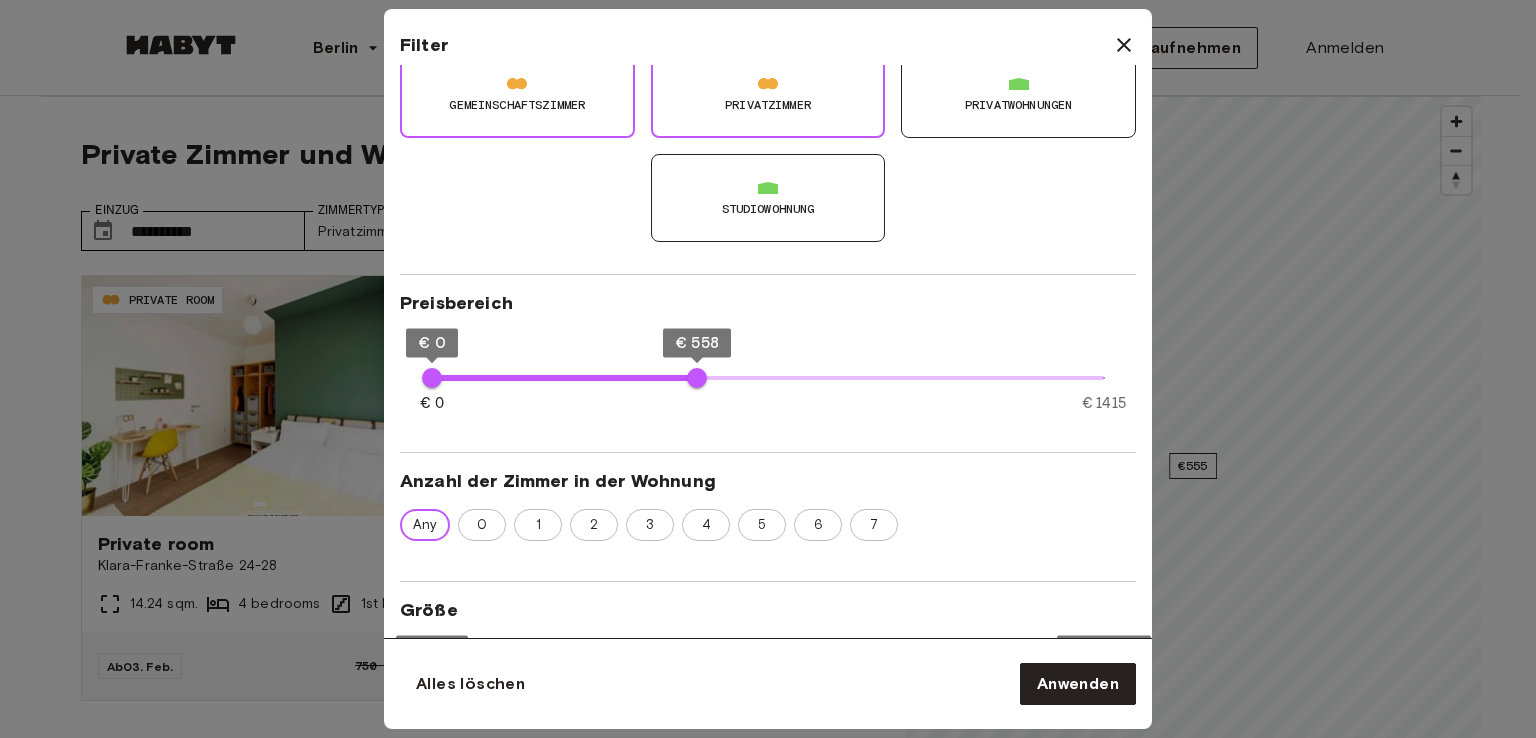 type on "**" 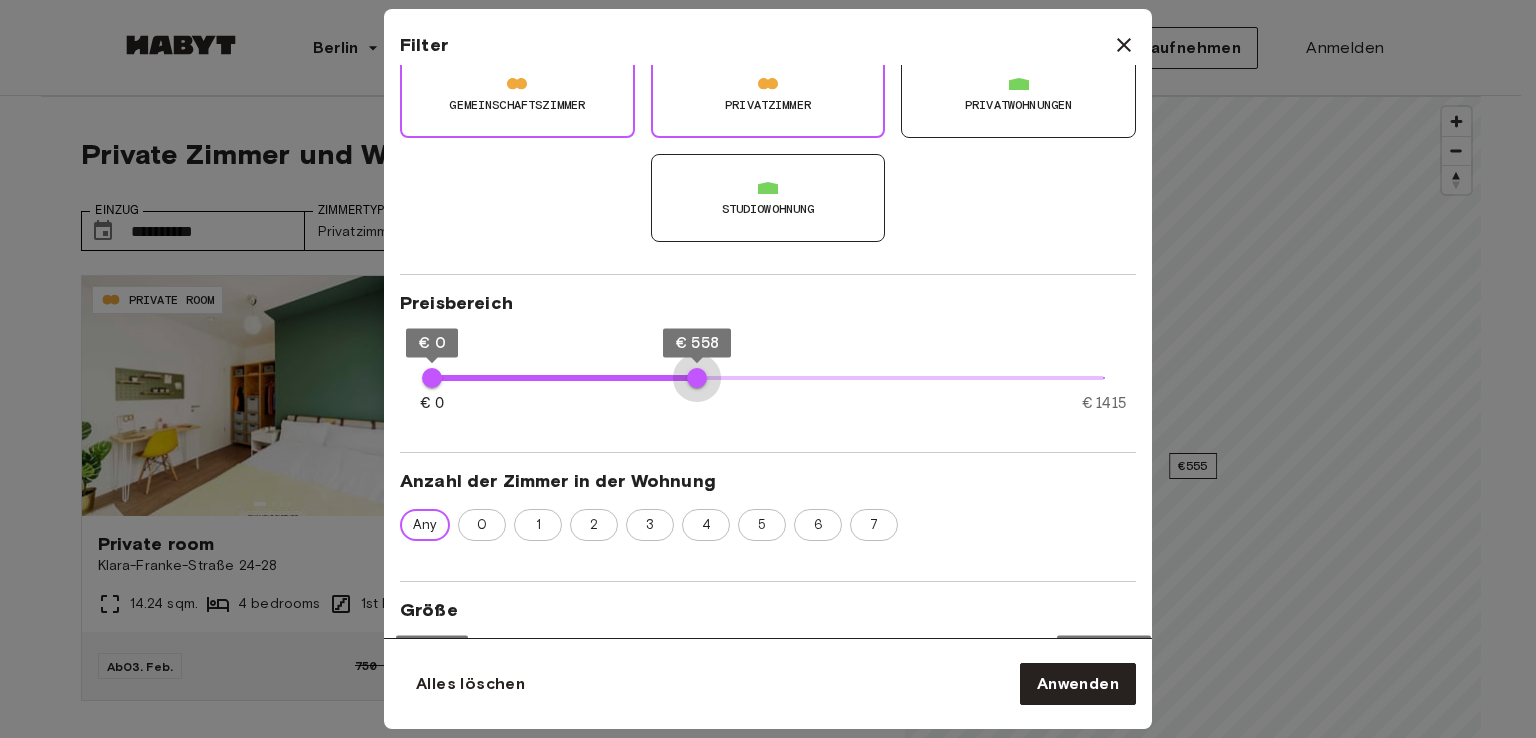 type on "***" 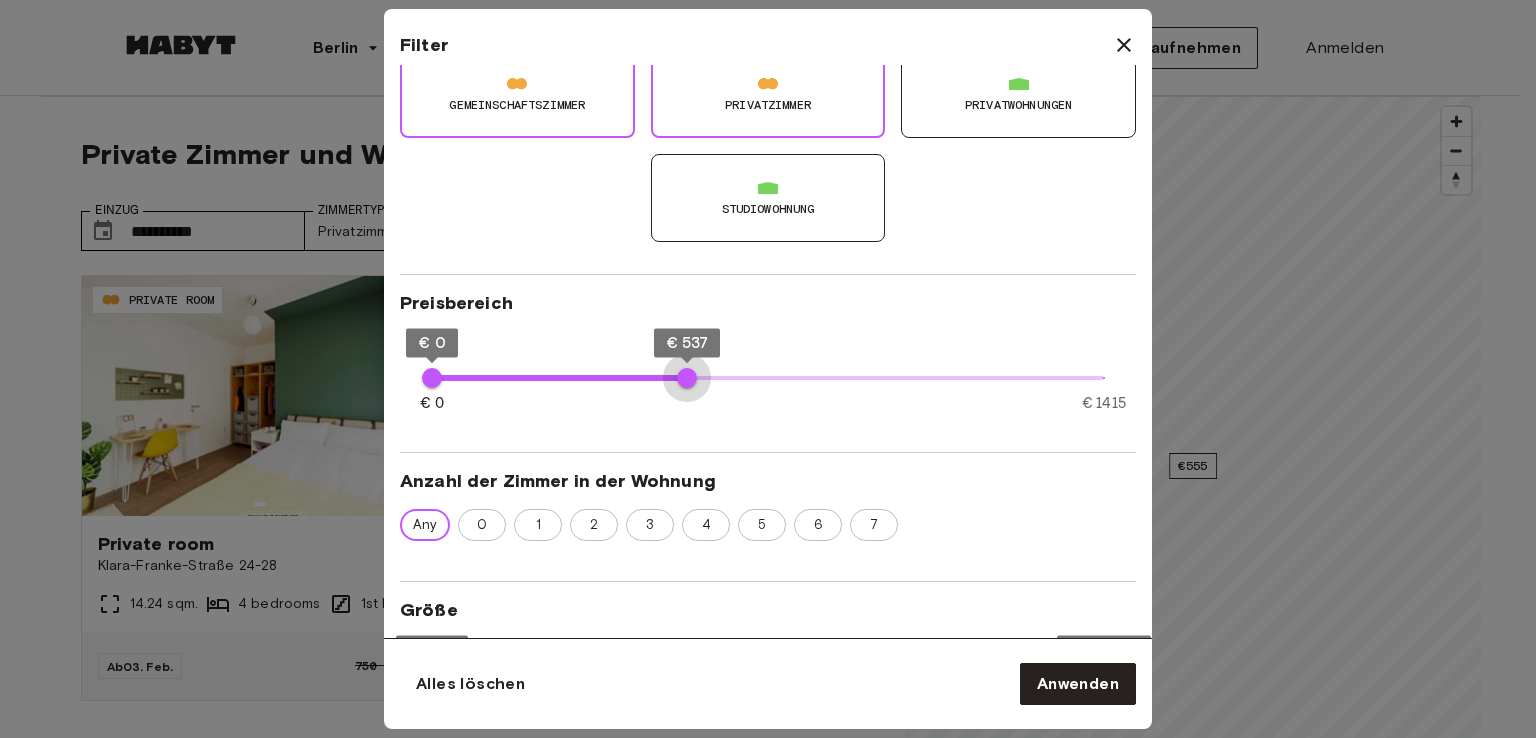 drag, startPoint x: 697, startPoint y: 381, endPoint x: 687, endPoint y: 382, distance: 10.049875 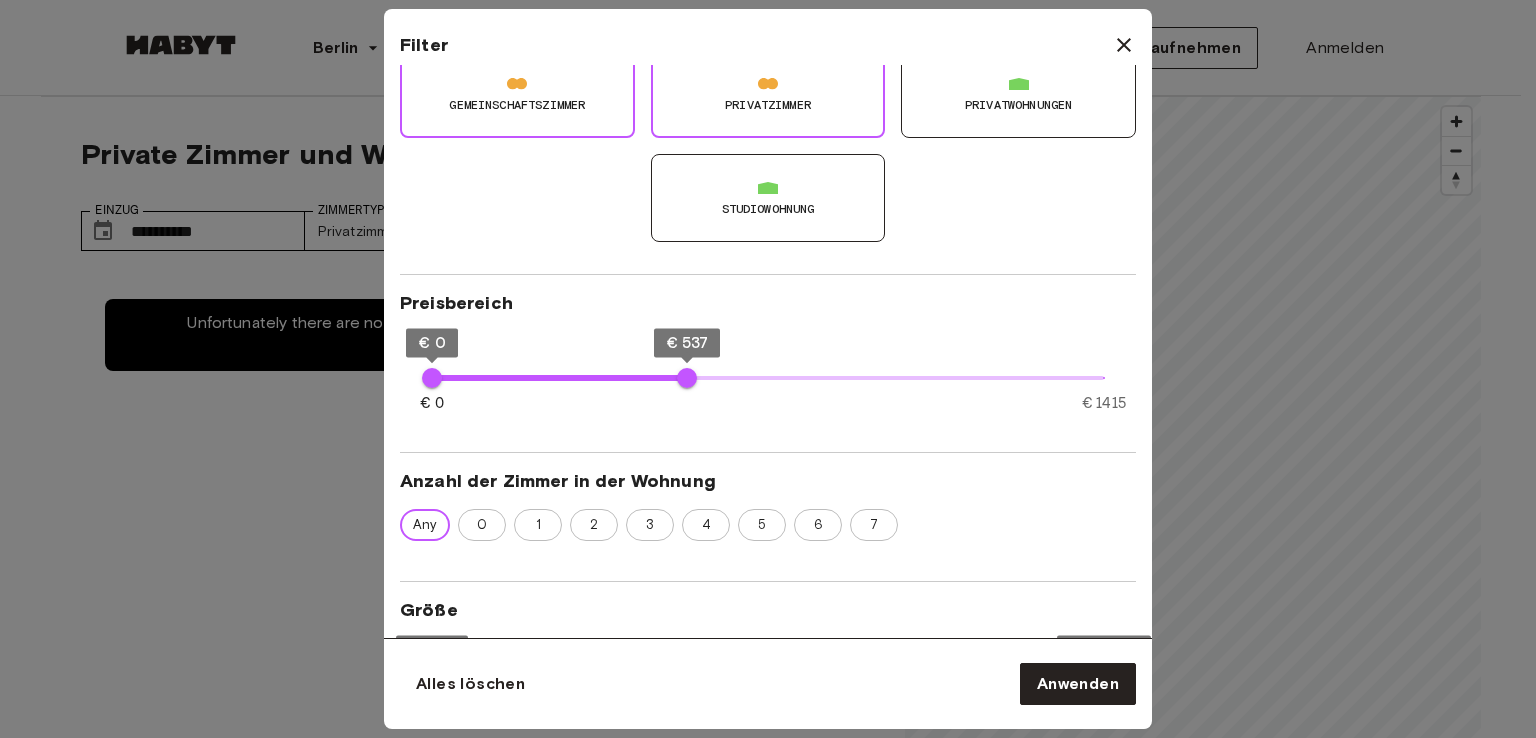 type on "**" 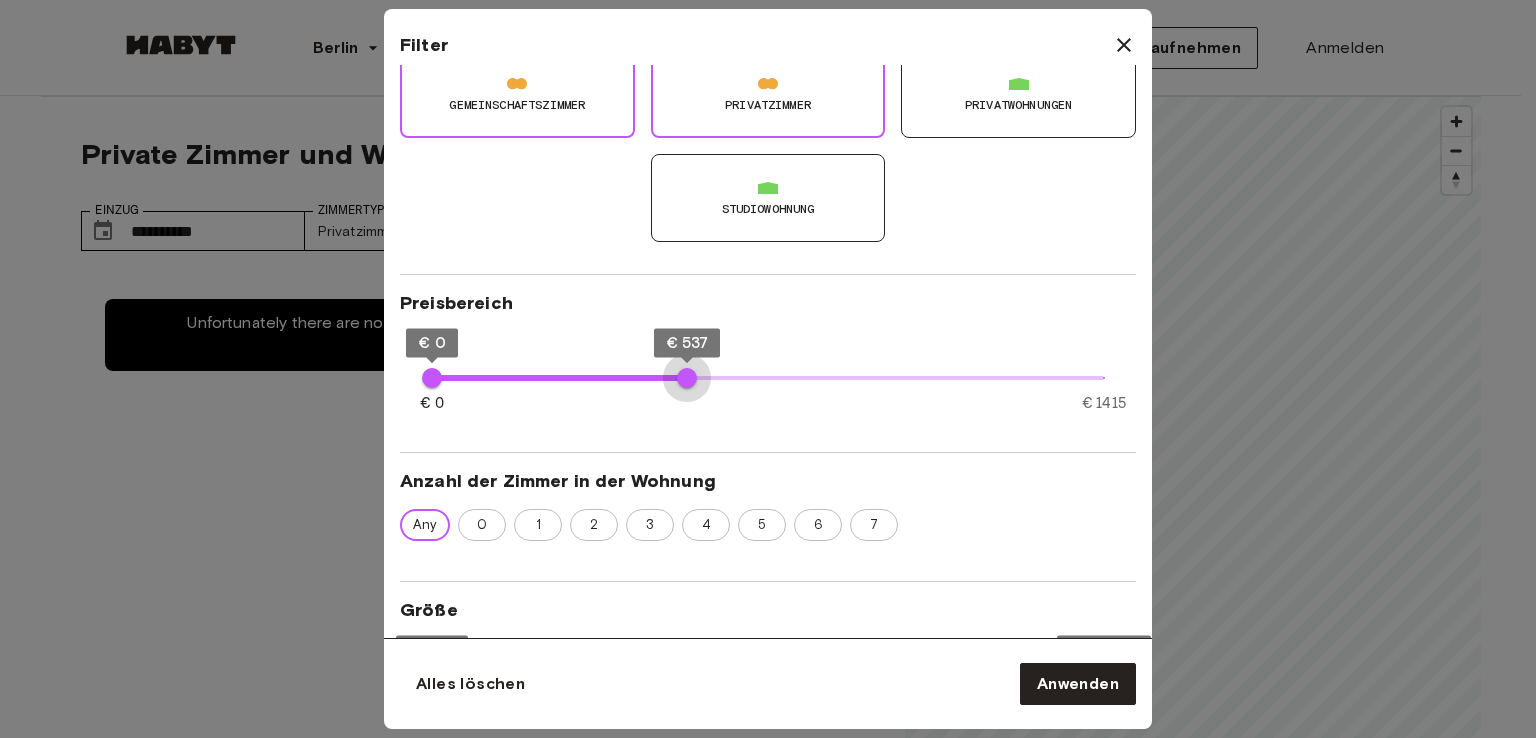 type on "***" 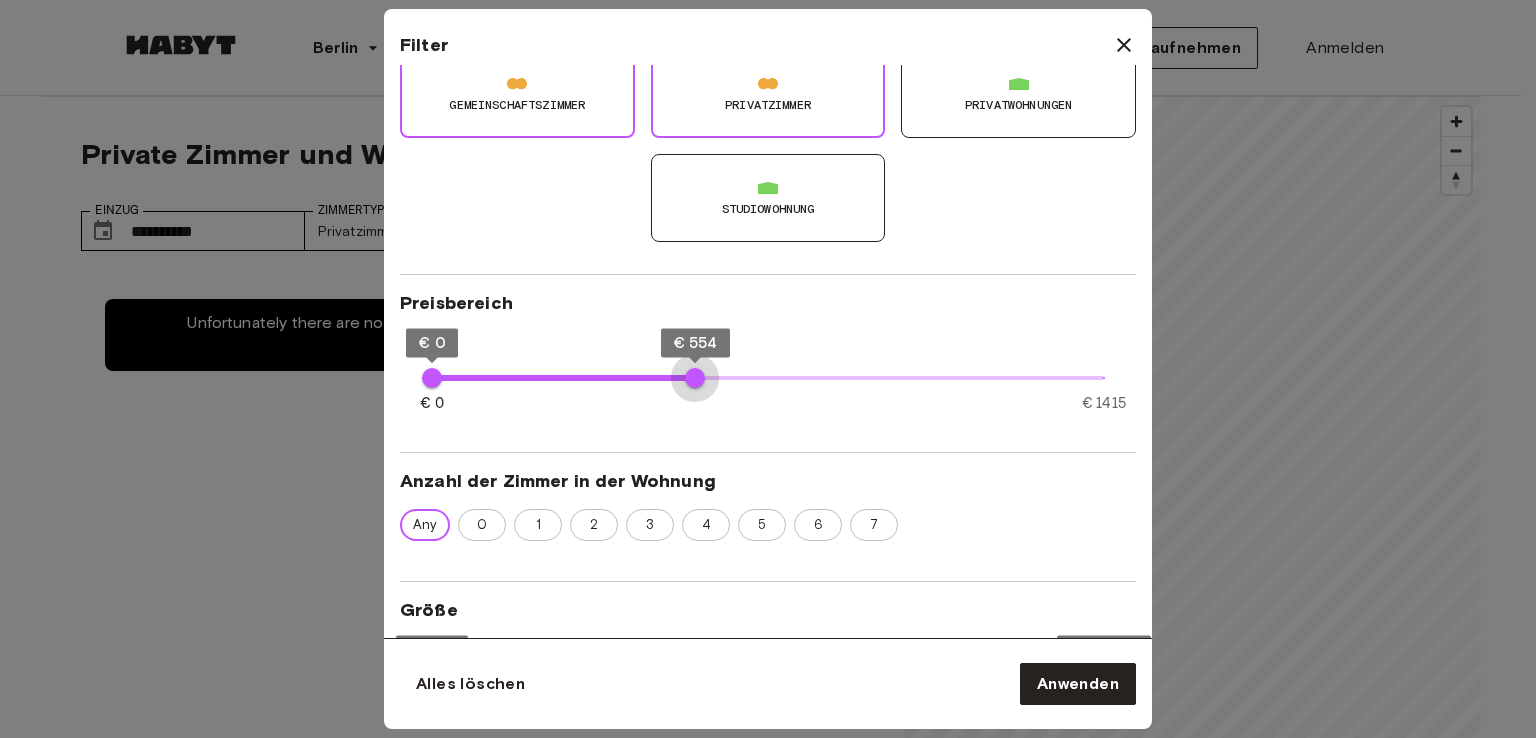 click on "€ 554" at bounding box center [695, 378] 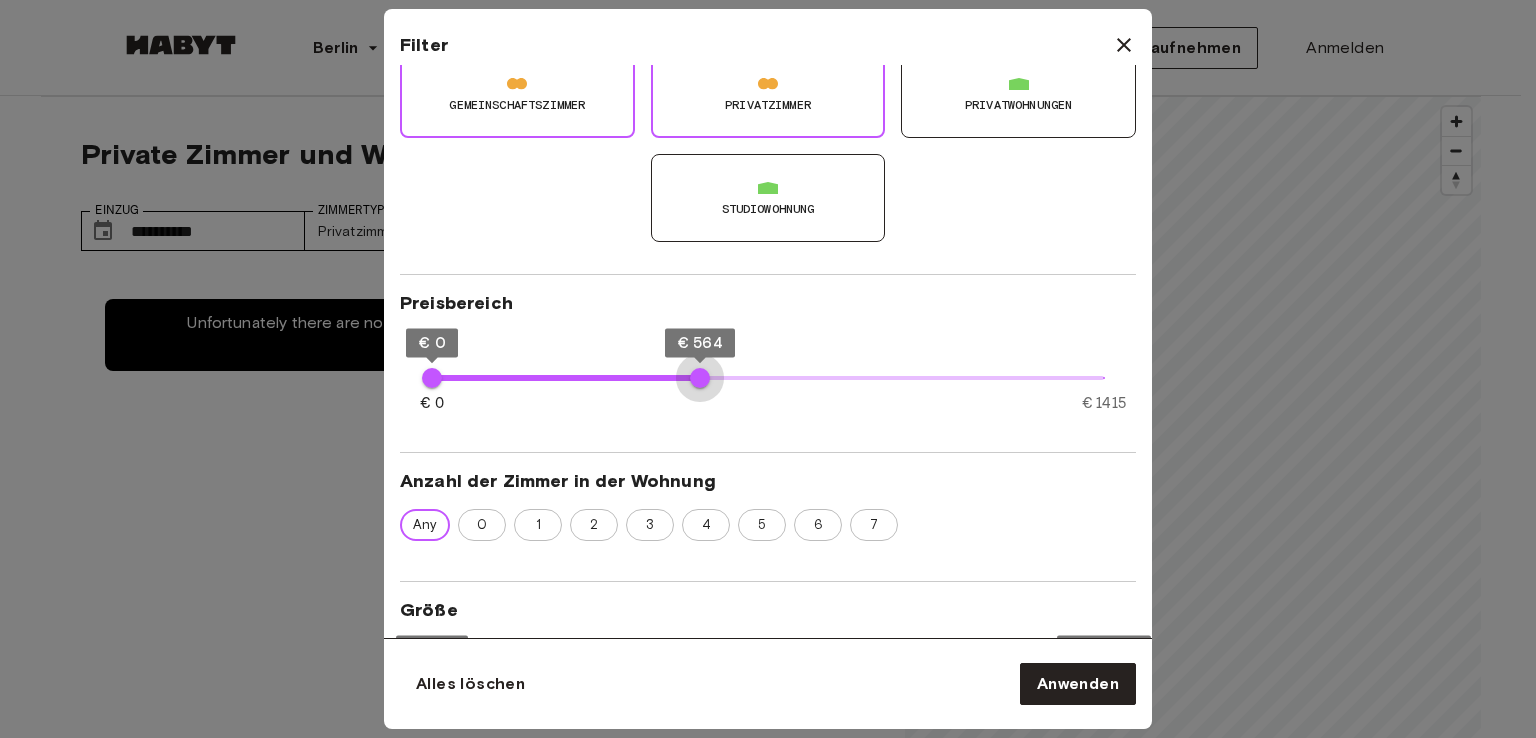 type on "***" 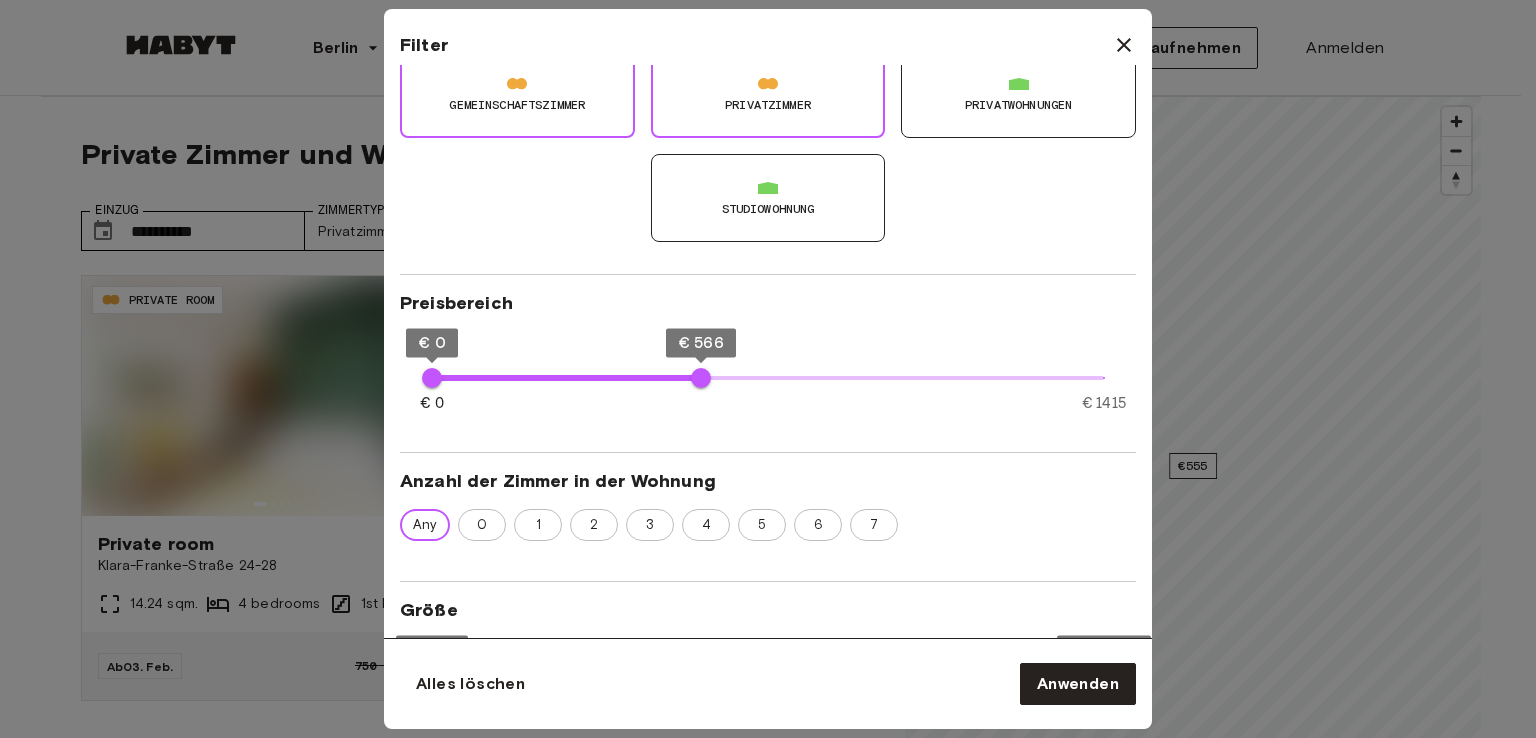 type on "**" 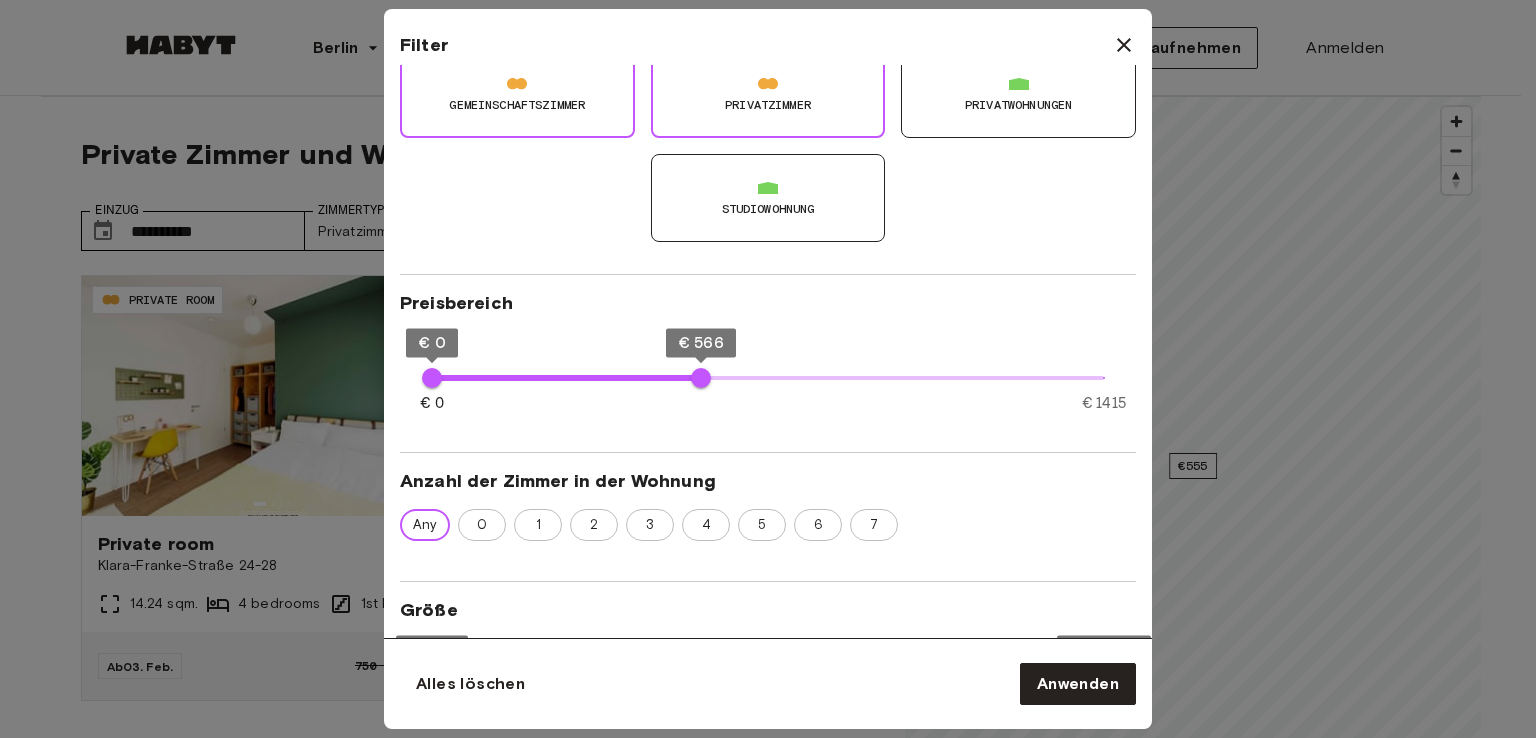 click at bounding box center [768, 369] 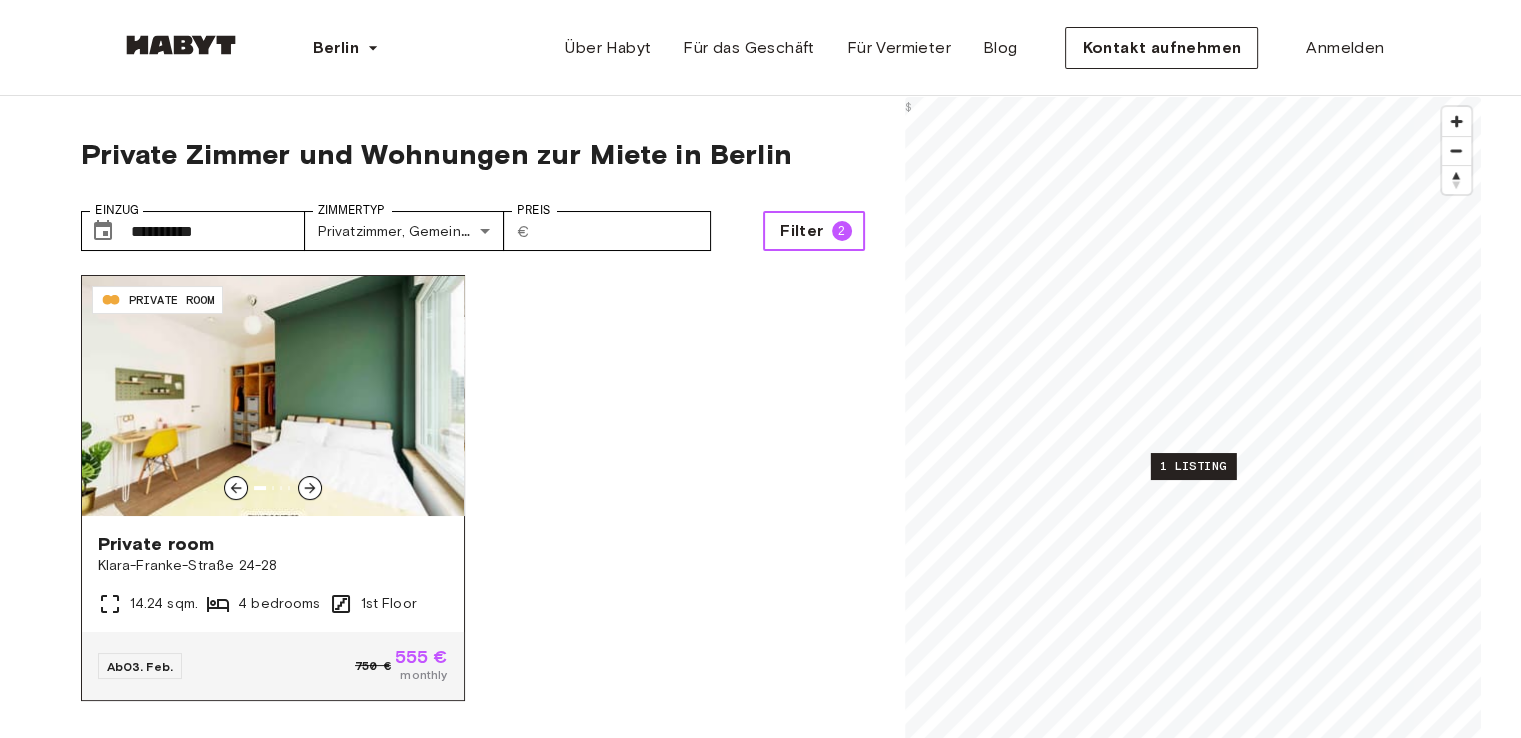 click at bounding box center (273, 396) 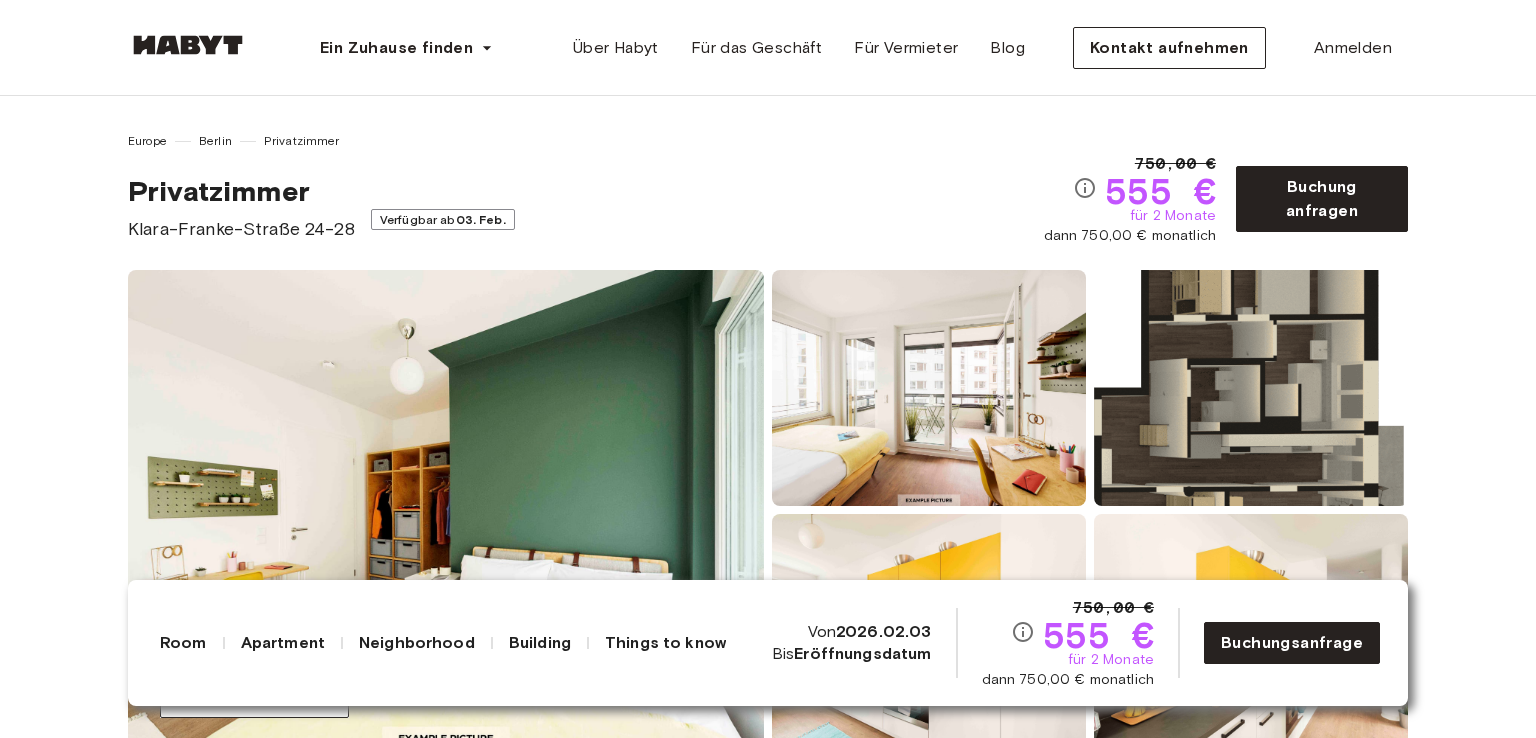 scroll, scrollTop: 0, scrollLeft: 0, axis: both 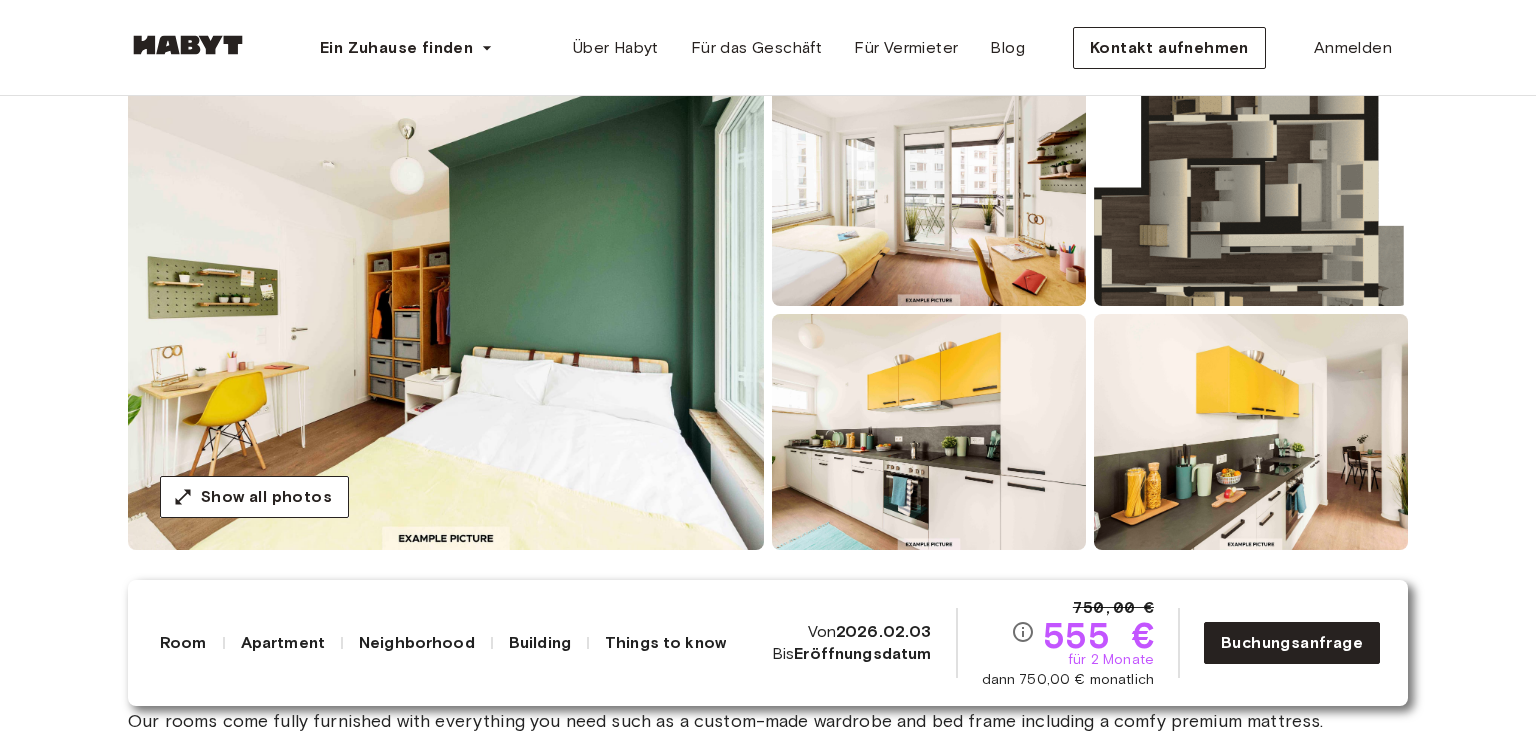 click at bounding box center [446, 310] 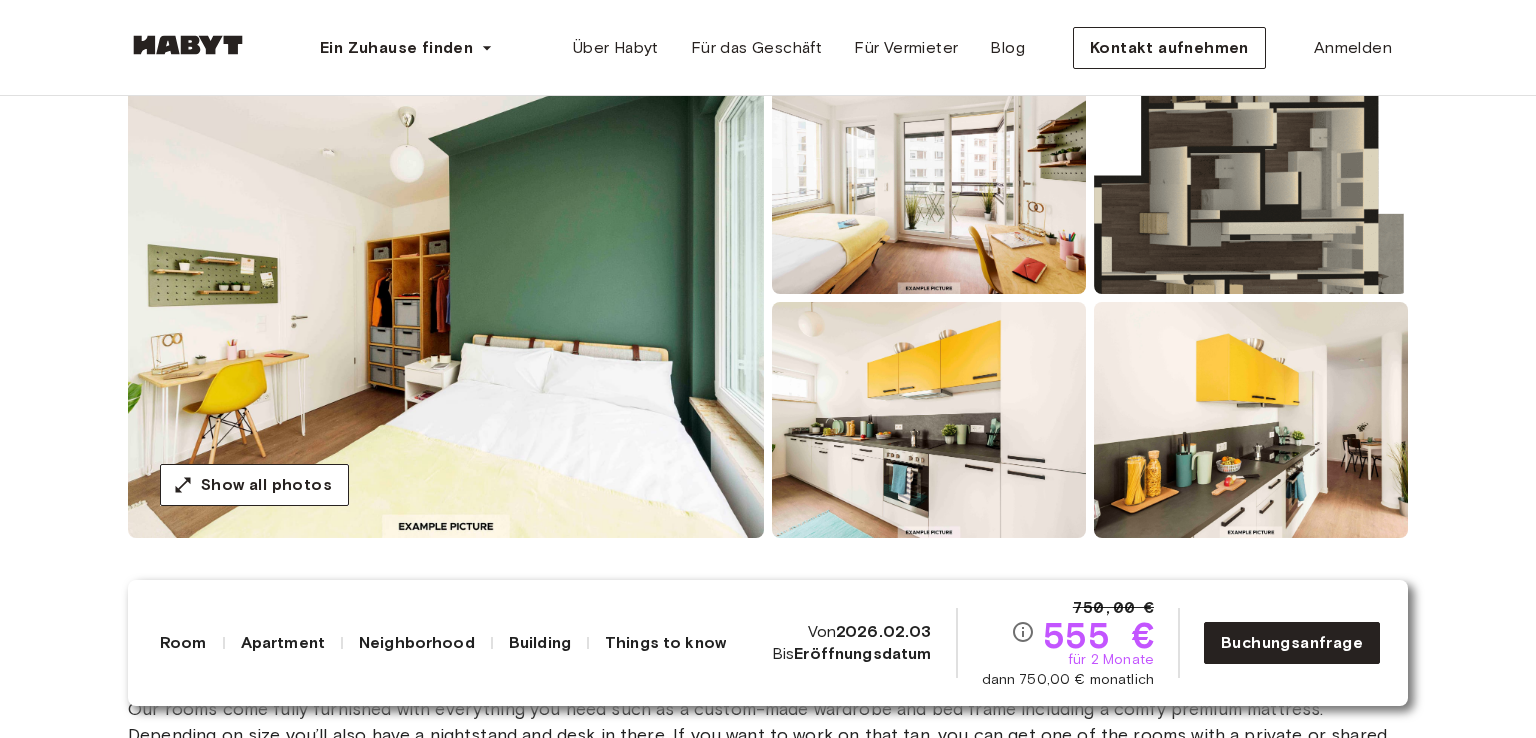 scroll, scrollTop: 200, scrollLeft: 0, axis: vertical 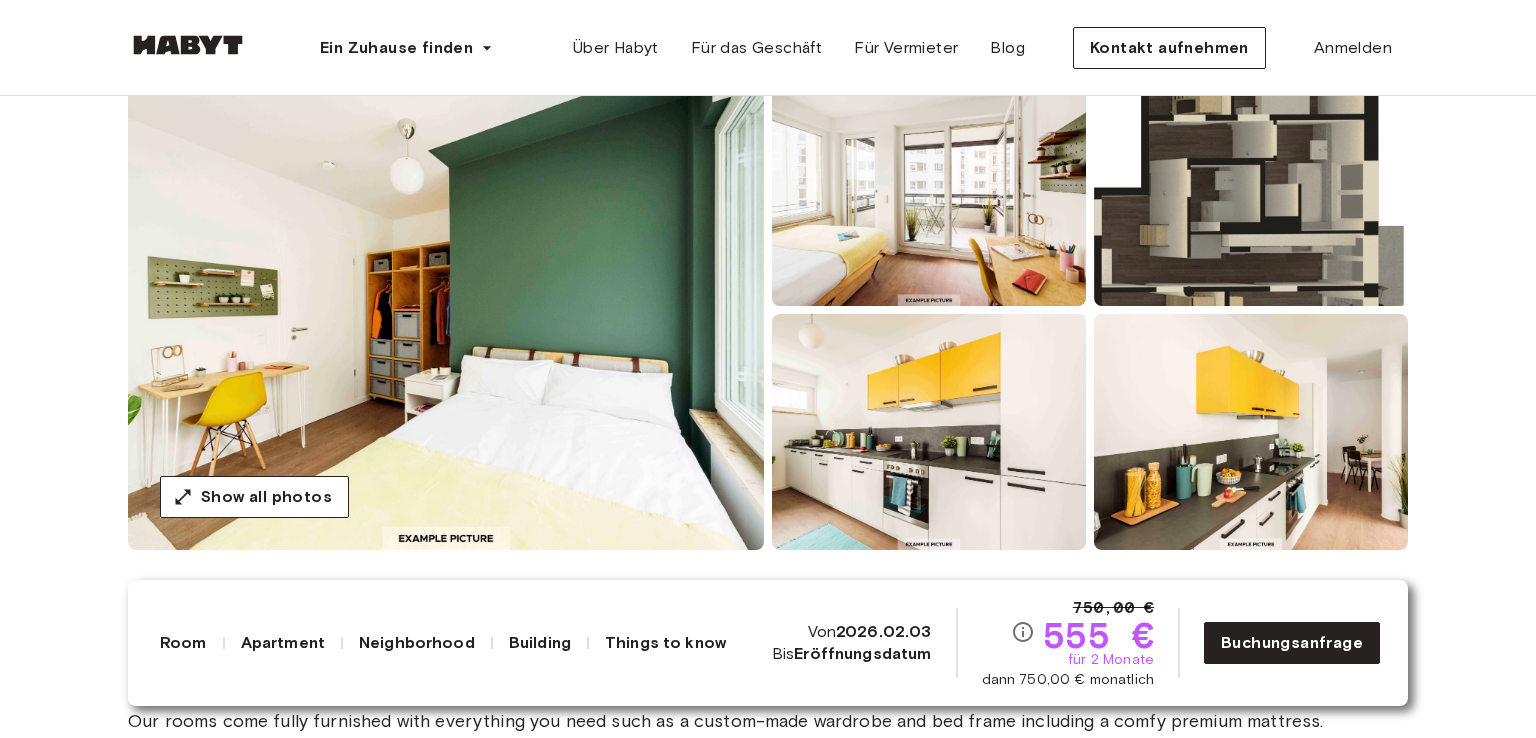 click at bounding box center (929, 188) 